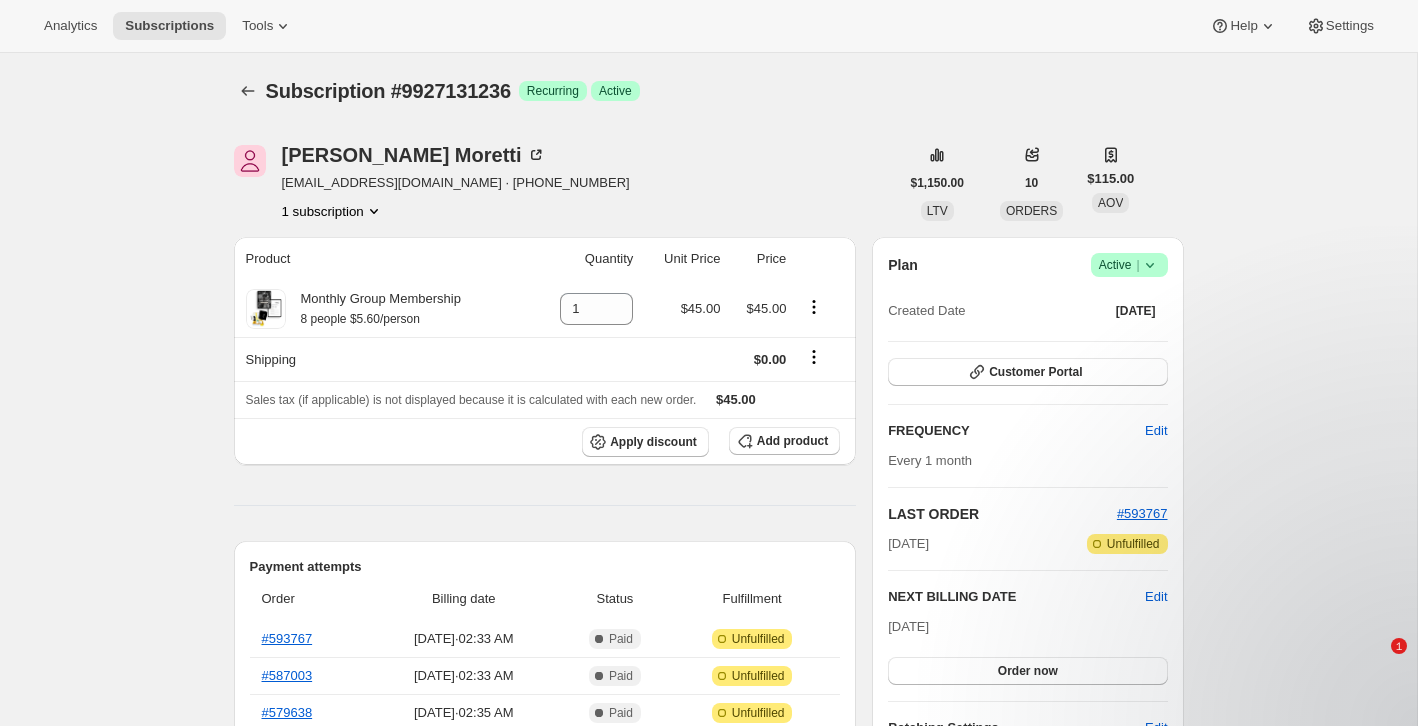scroll, scrollTop: 0, scrollLeft: 0, axis: both 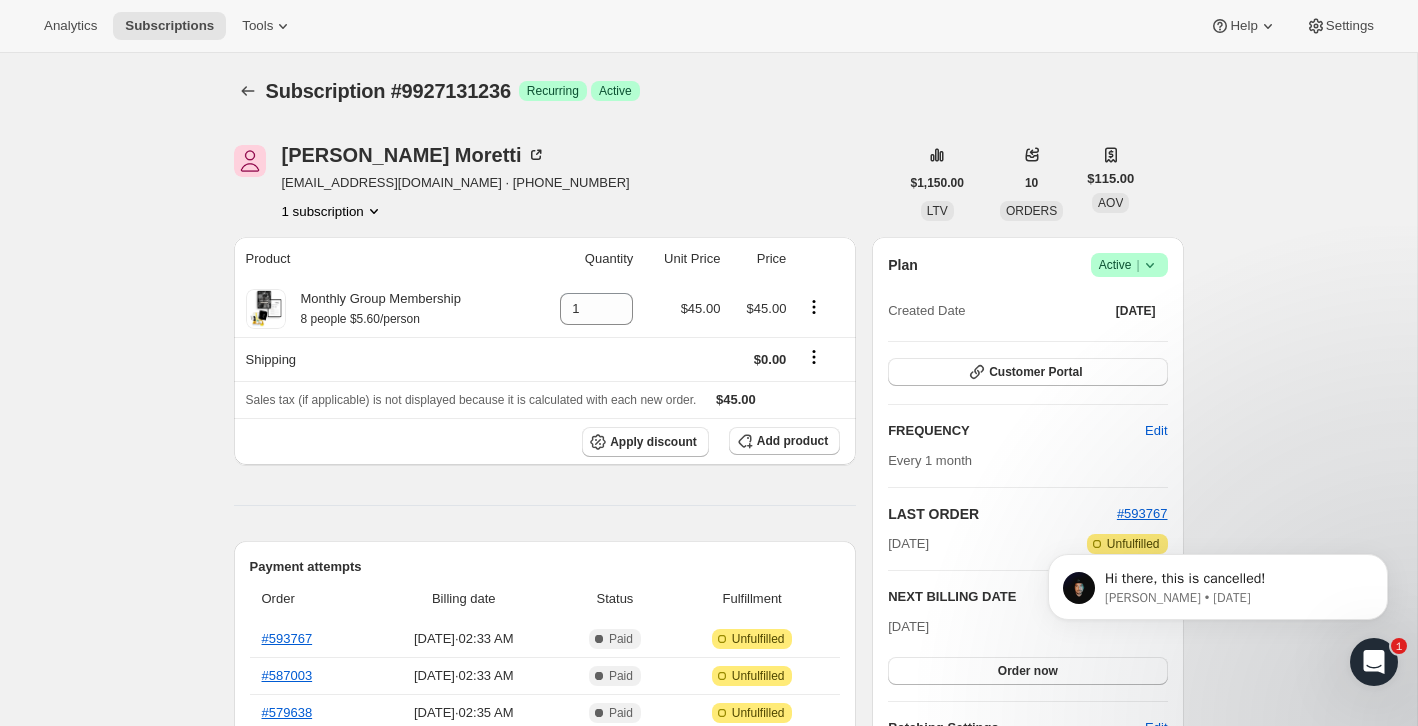 click 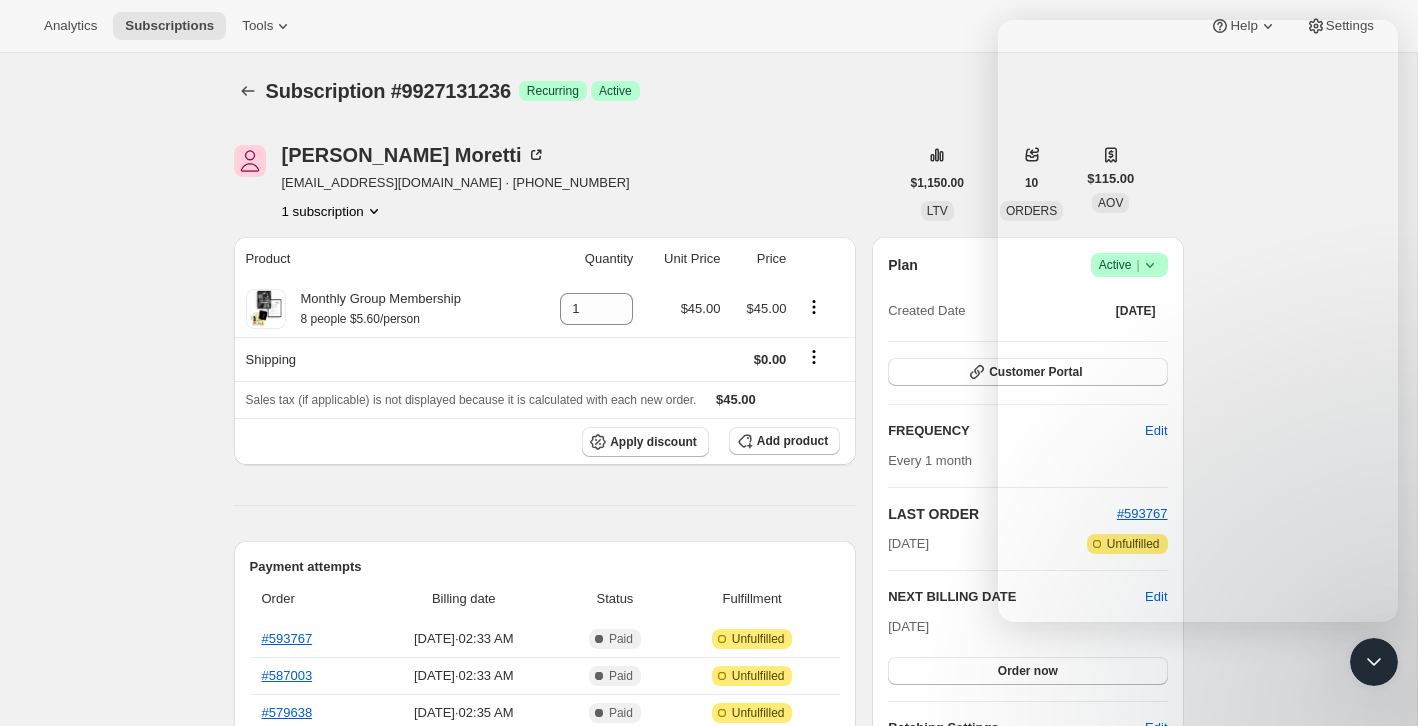 scroll, scrollTop: 0, scrollLeft: 0, axis: both 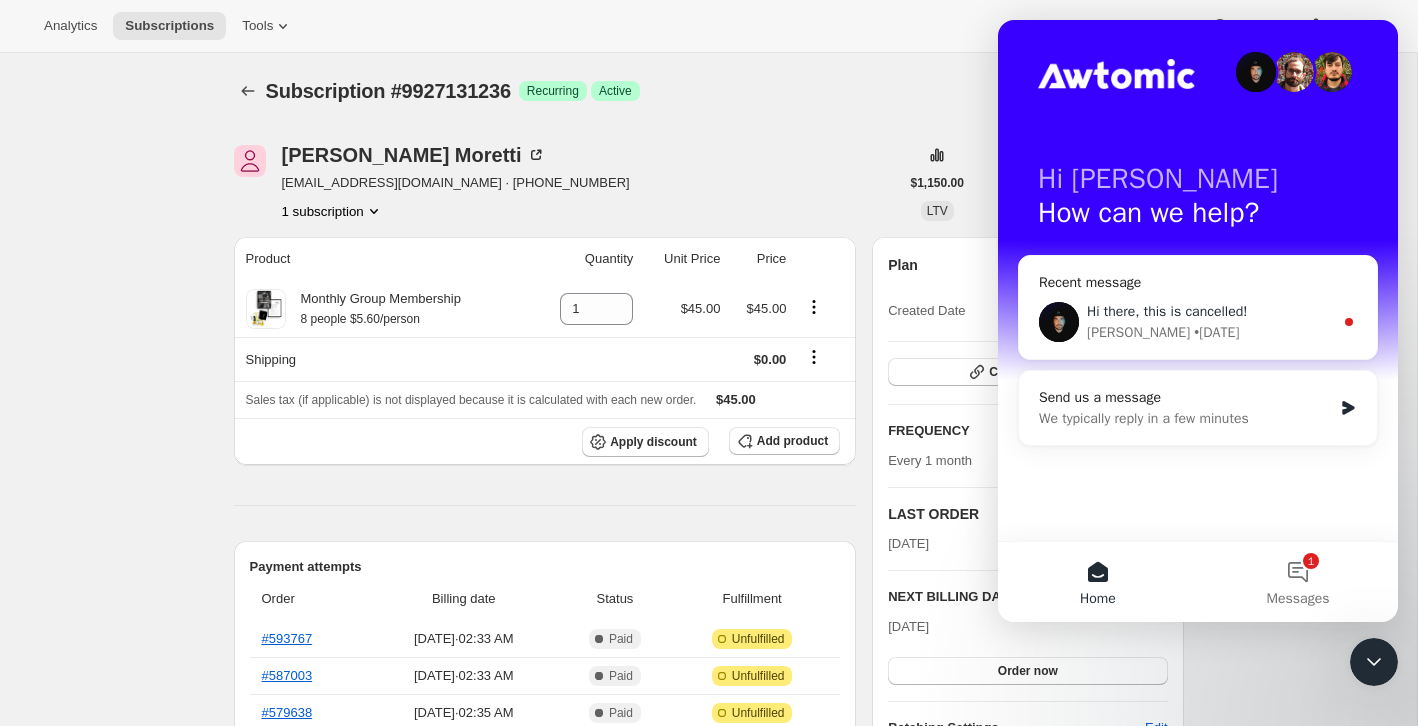 click on "Hi there, this is cancelled!" at bounding box center (1167, 311) 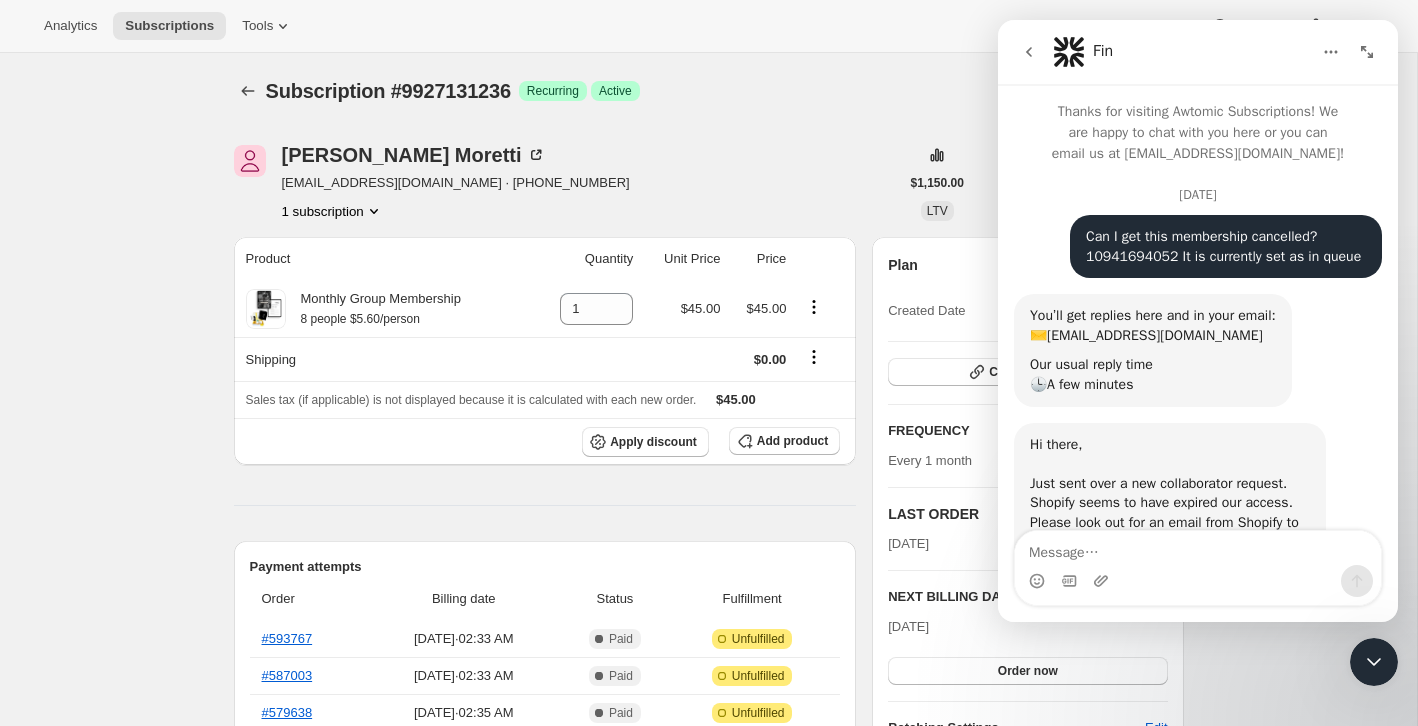 scroll, scrollTop: 3, scrollLeft: 0, axis: vertical 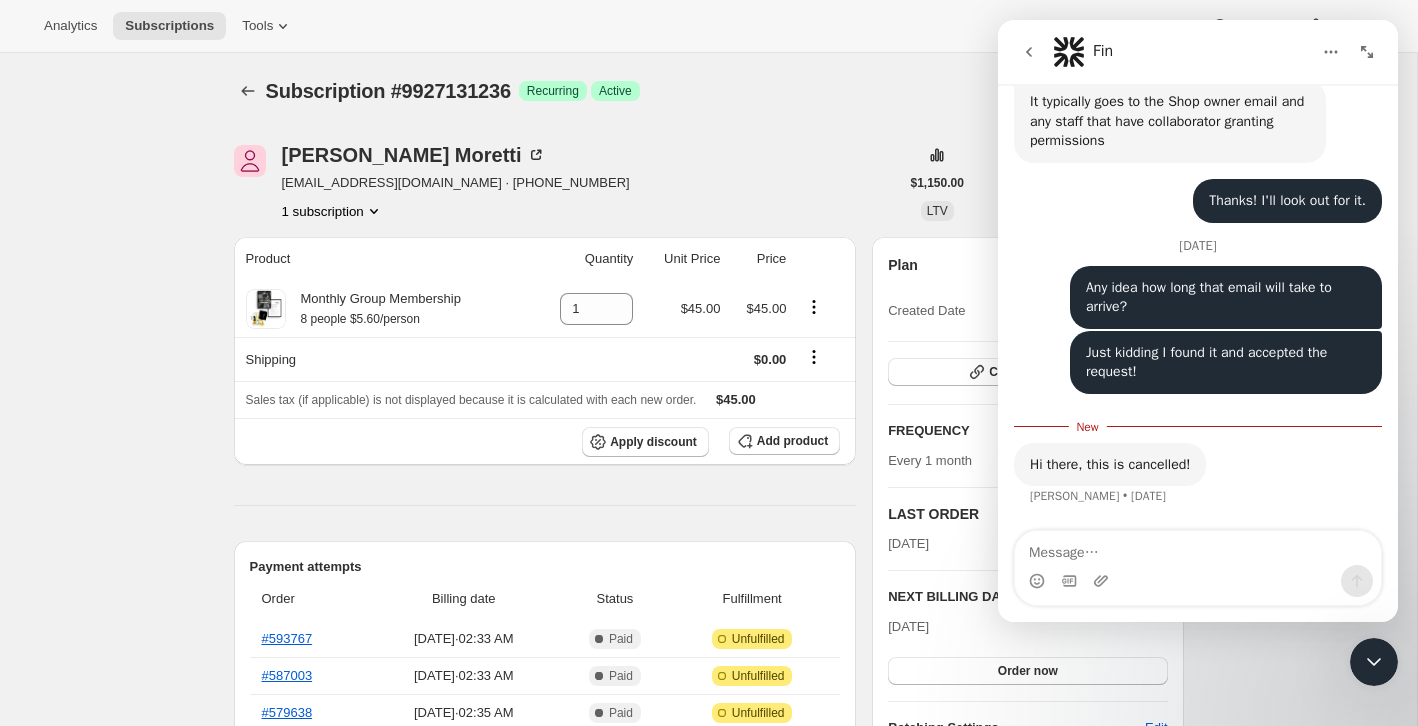 click at bounding box center (1198, 548) 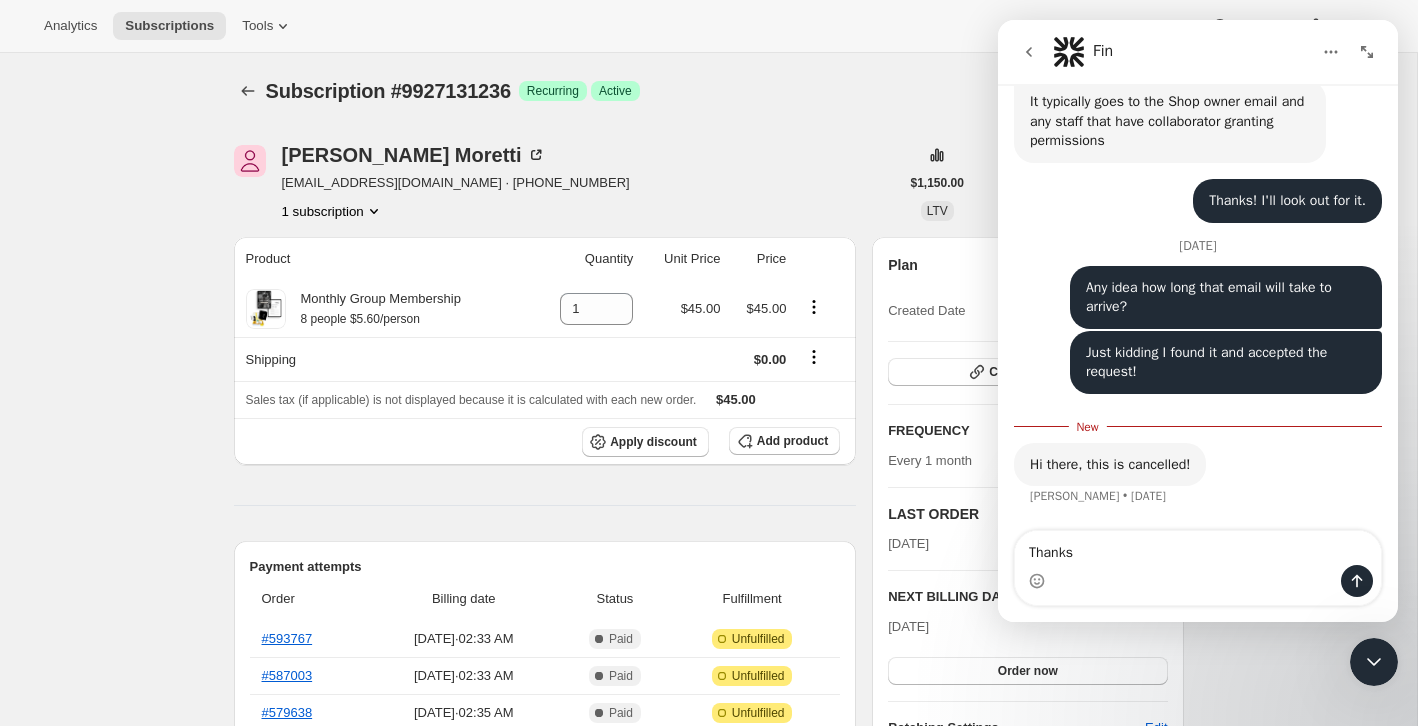 type on "Thanks!" 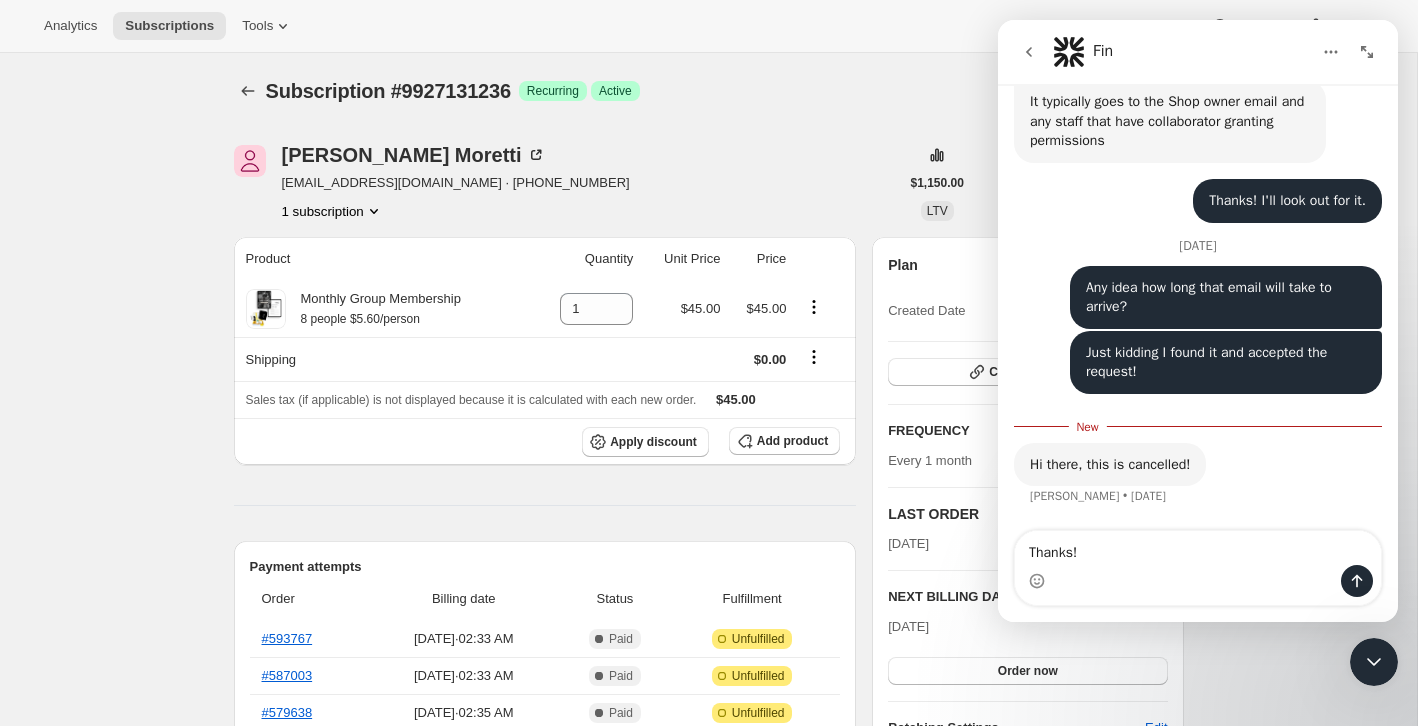 type 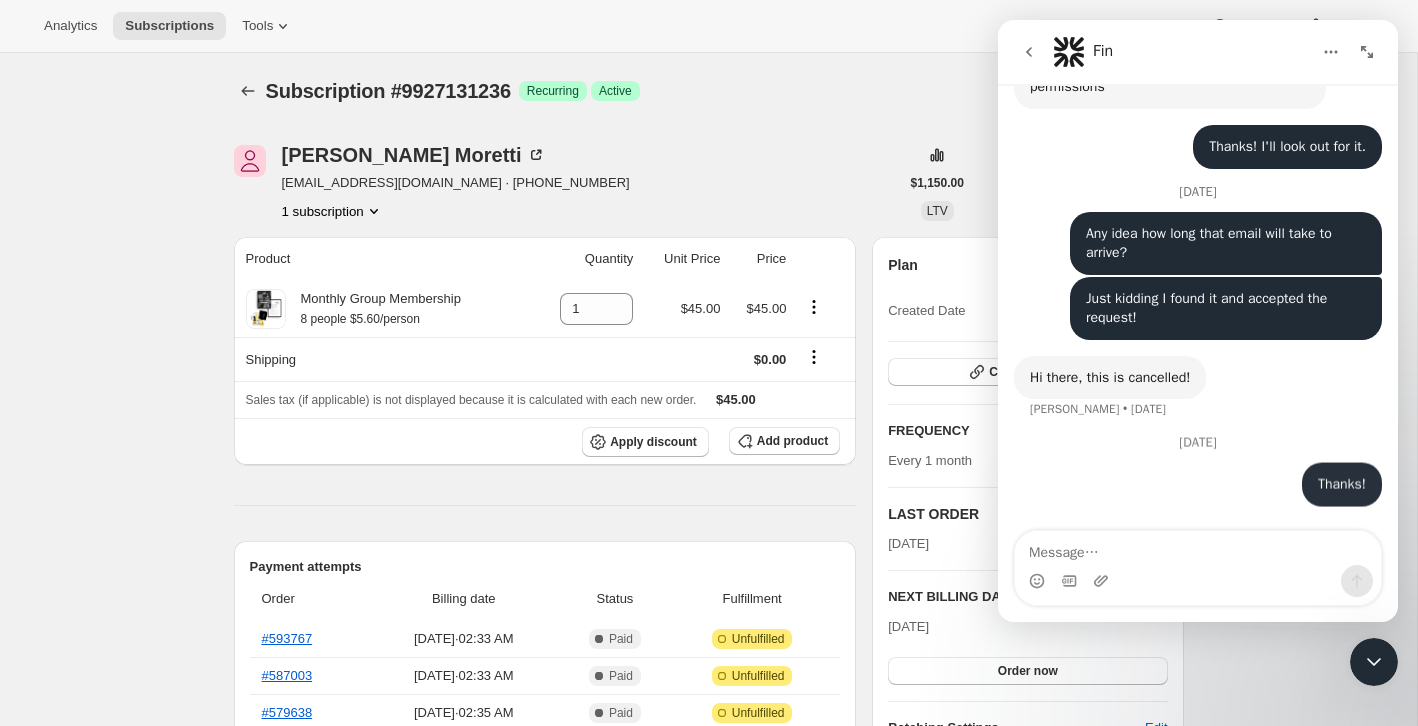 scroll, scrollTop: 556, scrollLeft: 0, axis: vertical 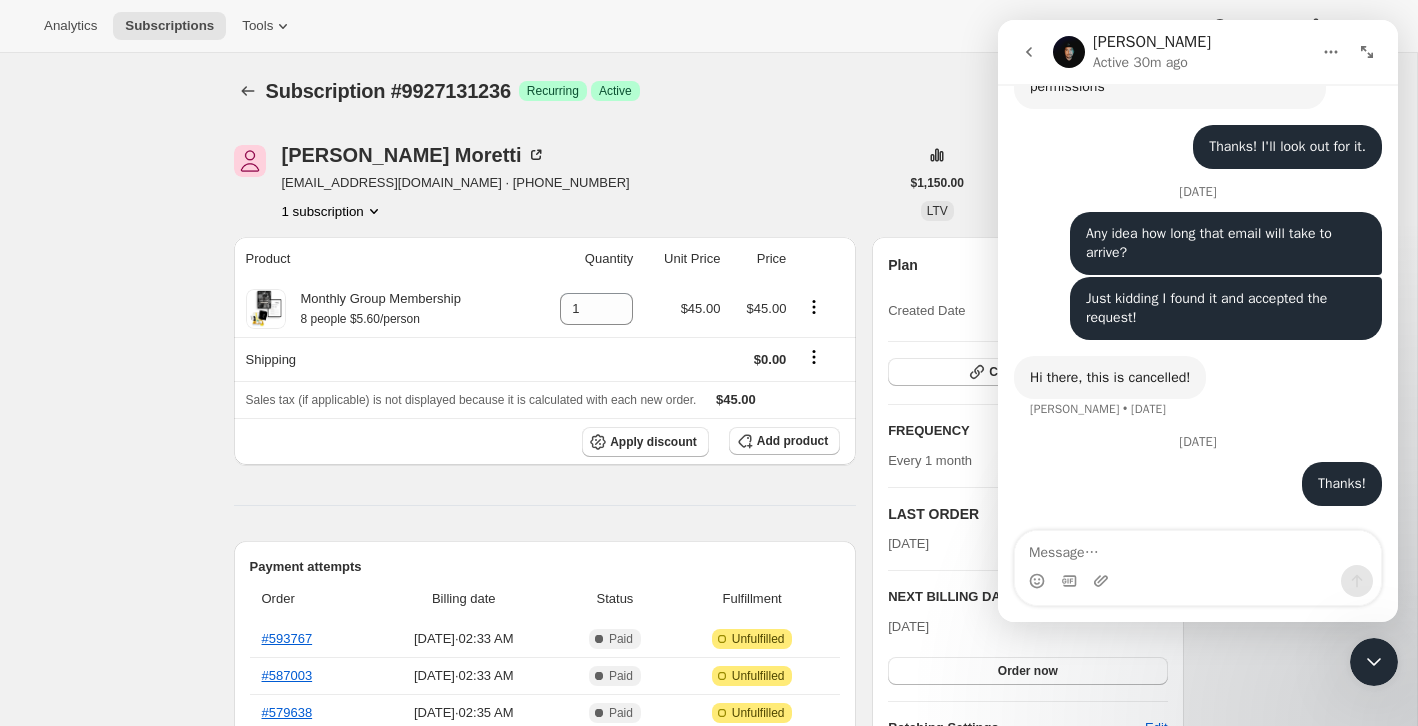 click at bounding box center (1374, 662) 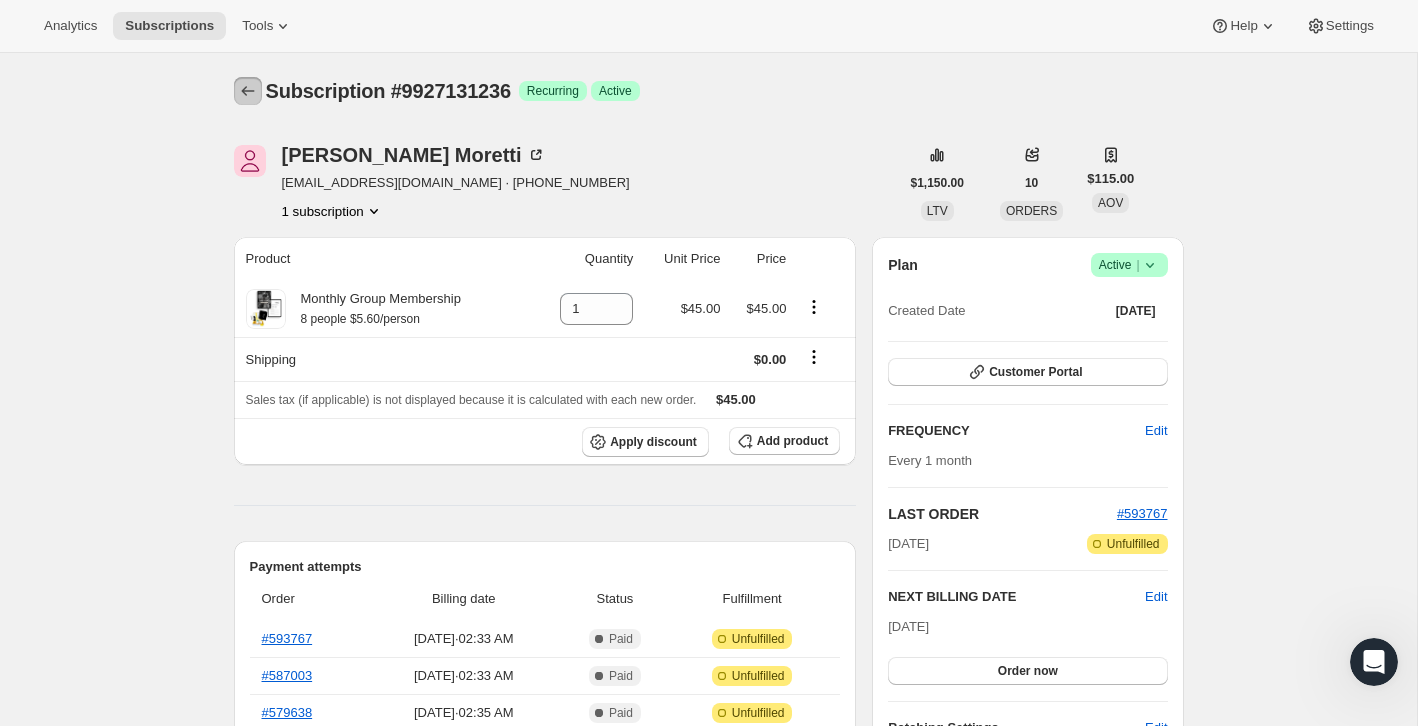click 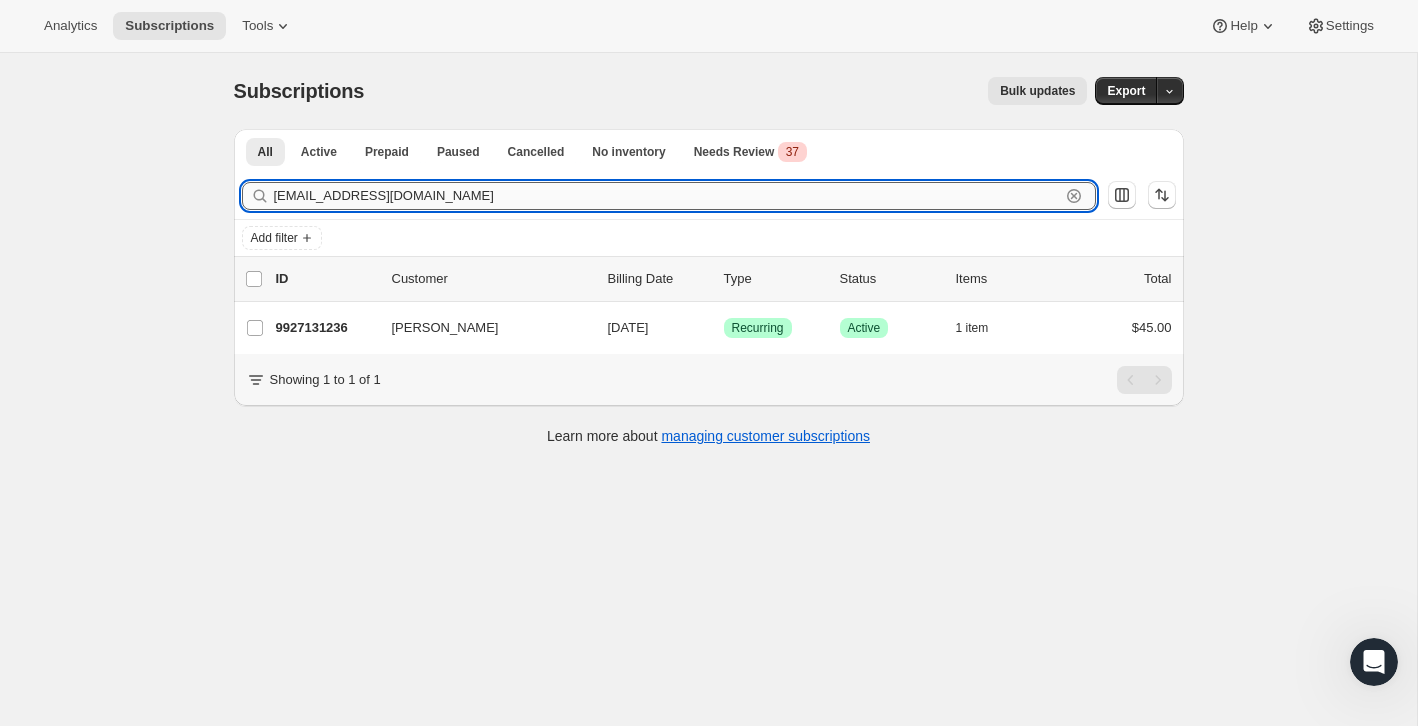 click on "[EMAIL_ADDRESS][DOMAIN_NAME]" at bounding box center (667, 196) 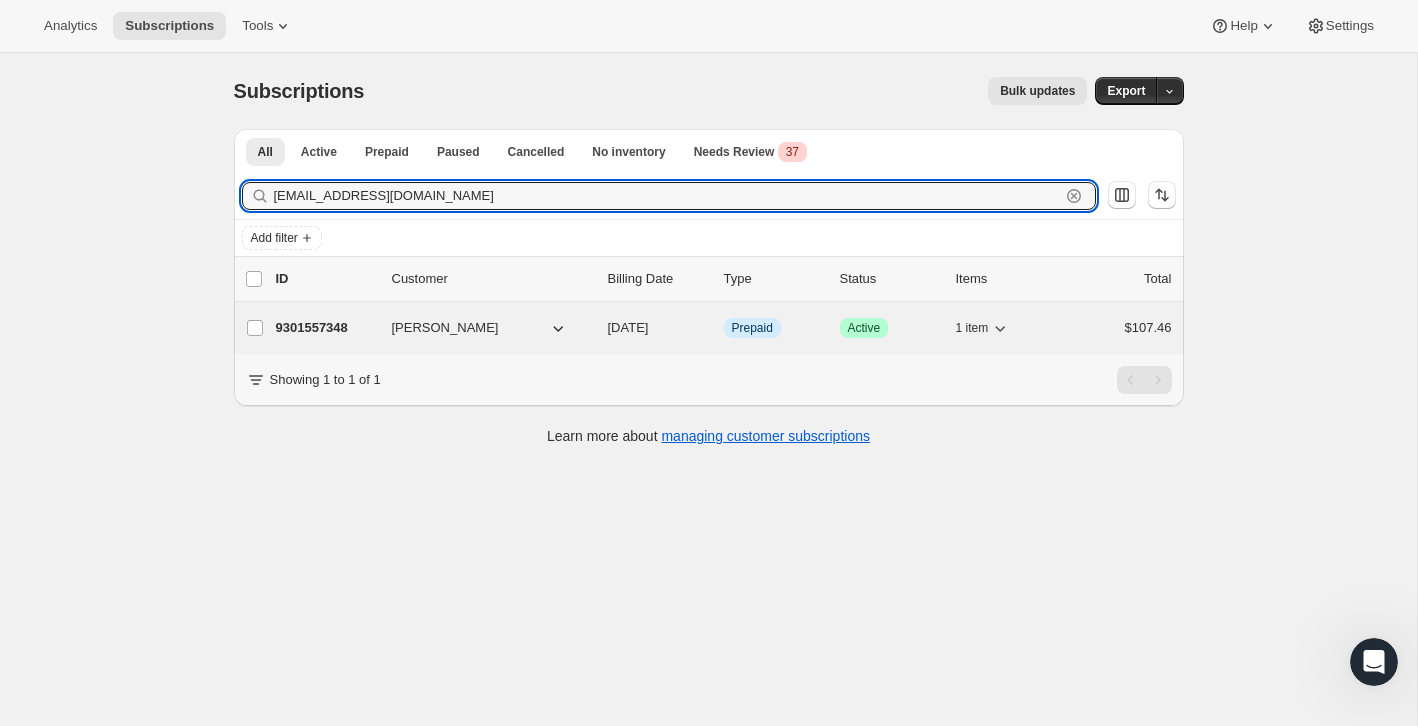 type on "[EMAIL_ADDRESS][DOMAIN_NAME]" 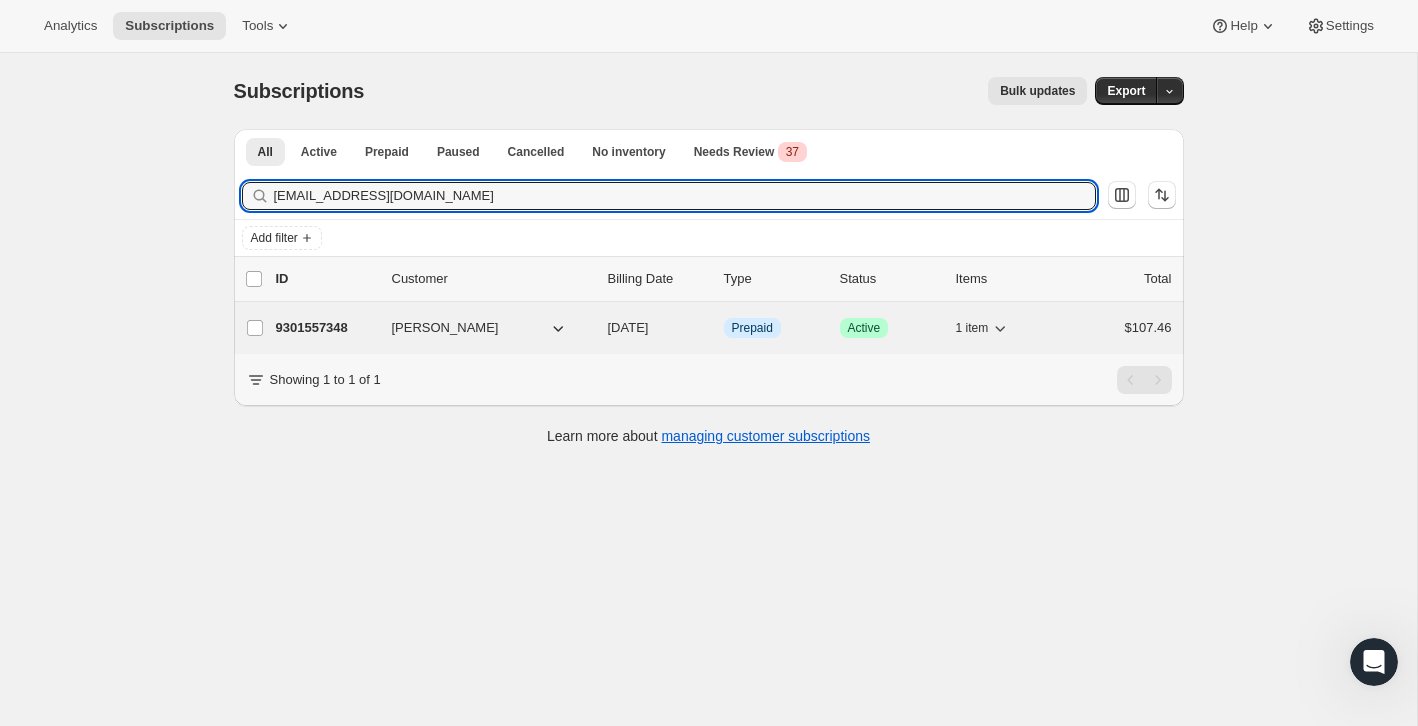 click on "$107.46" at bounding box center [1122, 328] 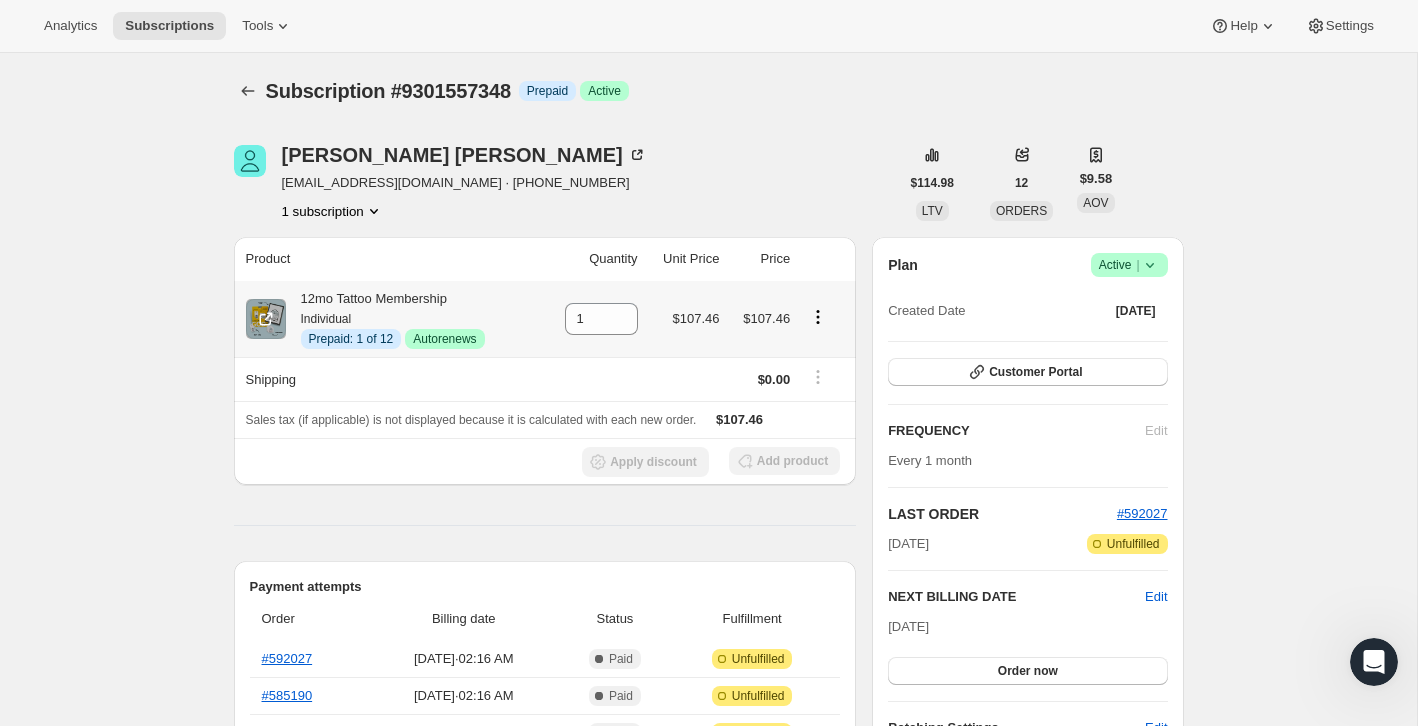 click 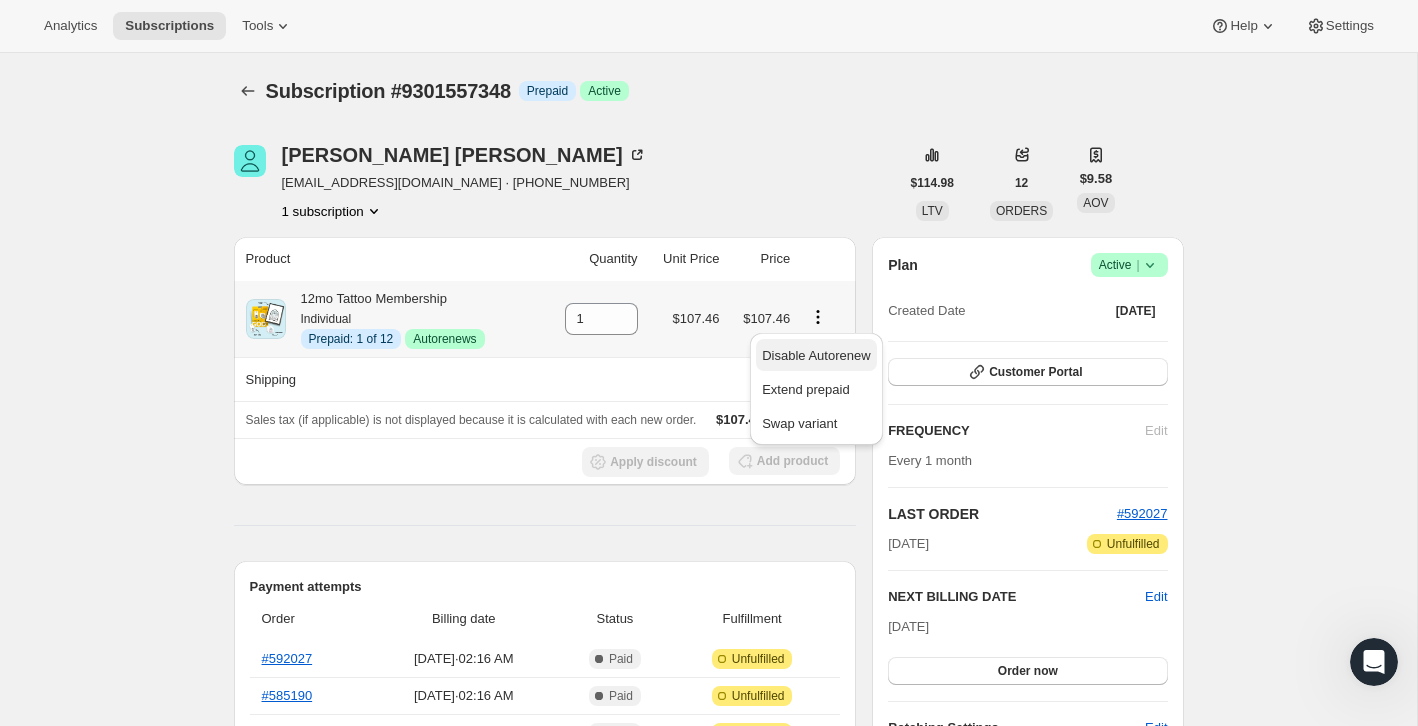 click on "Disable Autorenew" at bounding box center [816, 355] 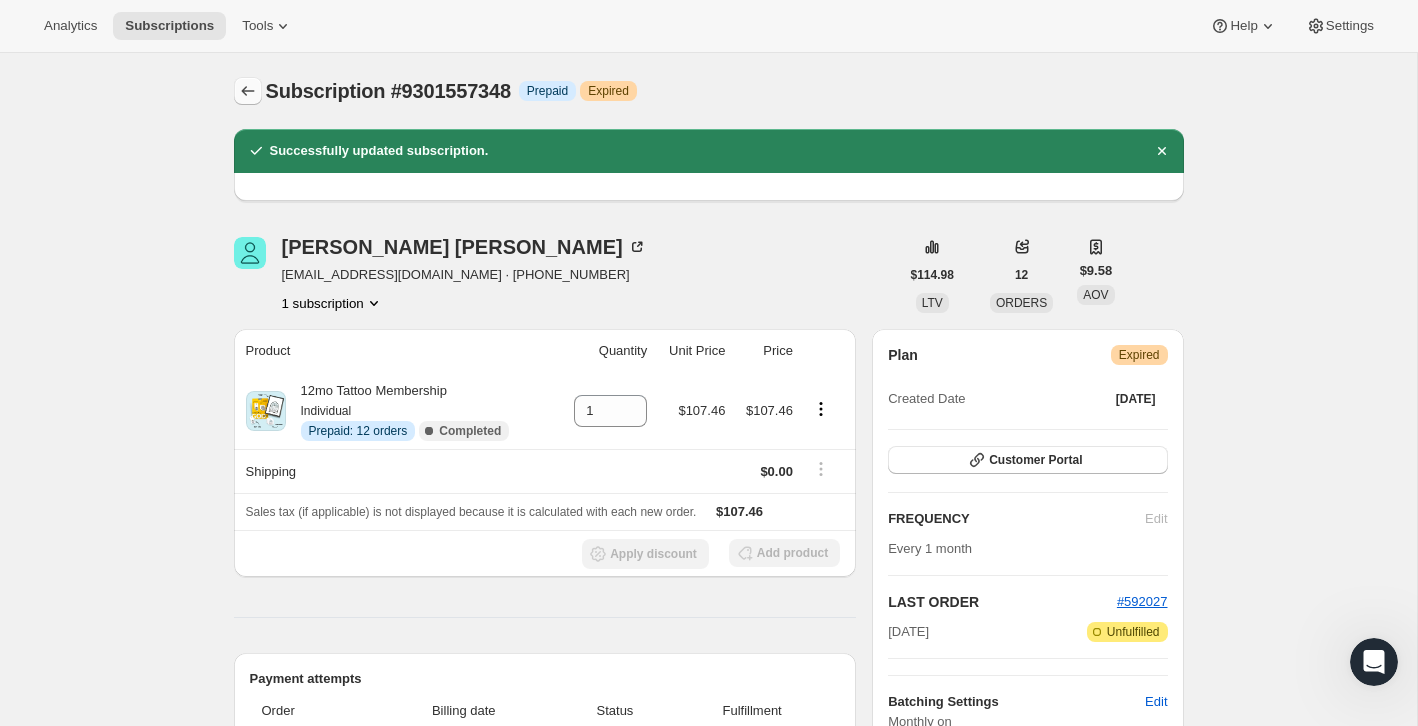 click 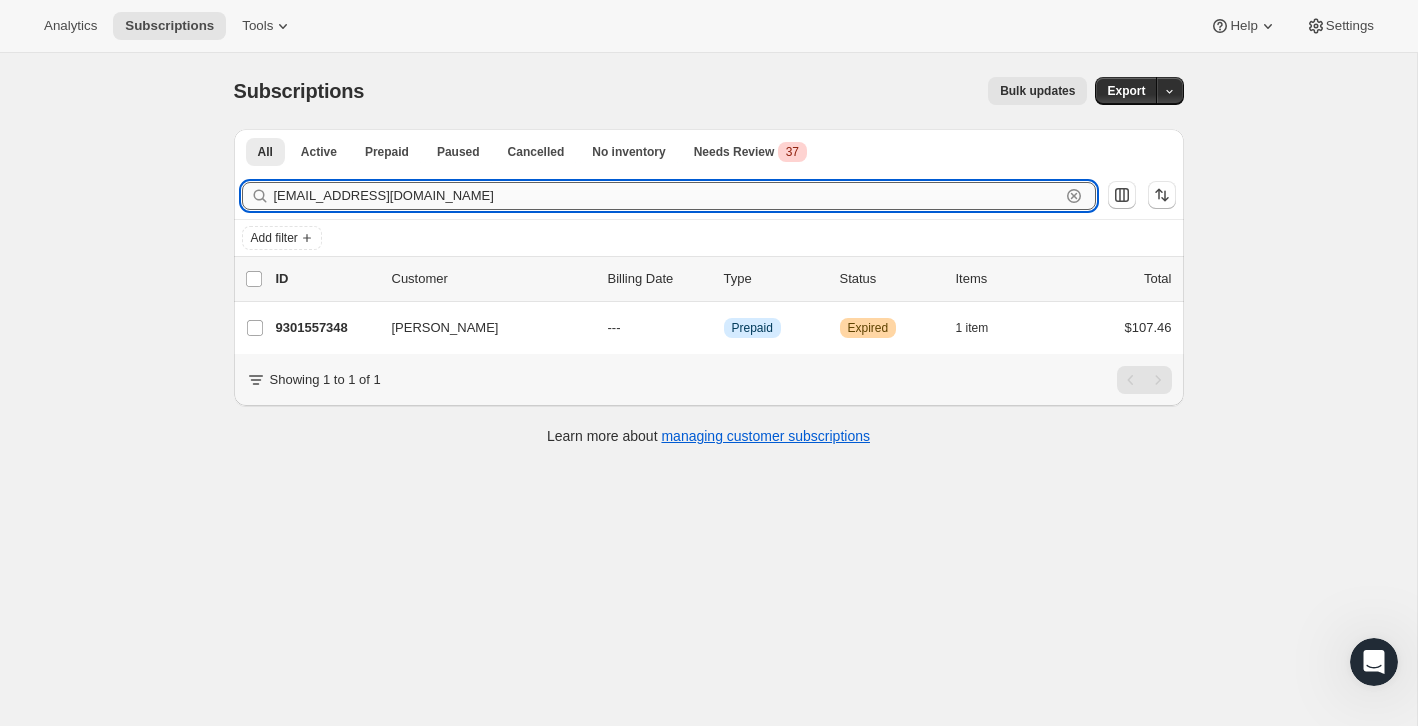 click on "[EMAIL_ADDRESS][DOMAIN_NAME]" at bounding box center [667, 196] 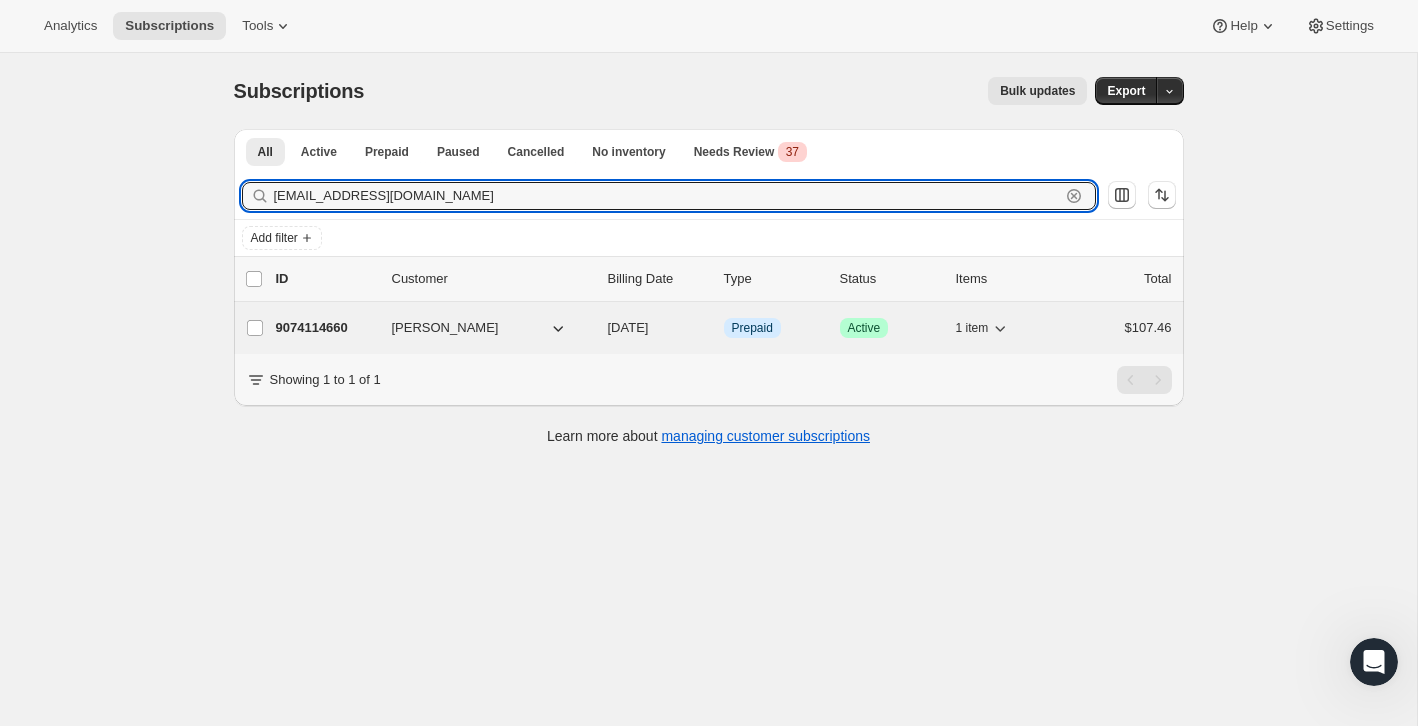 type on "[EMAIL_ADDRESS][DOMAIN_NAME]" 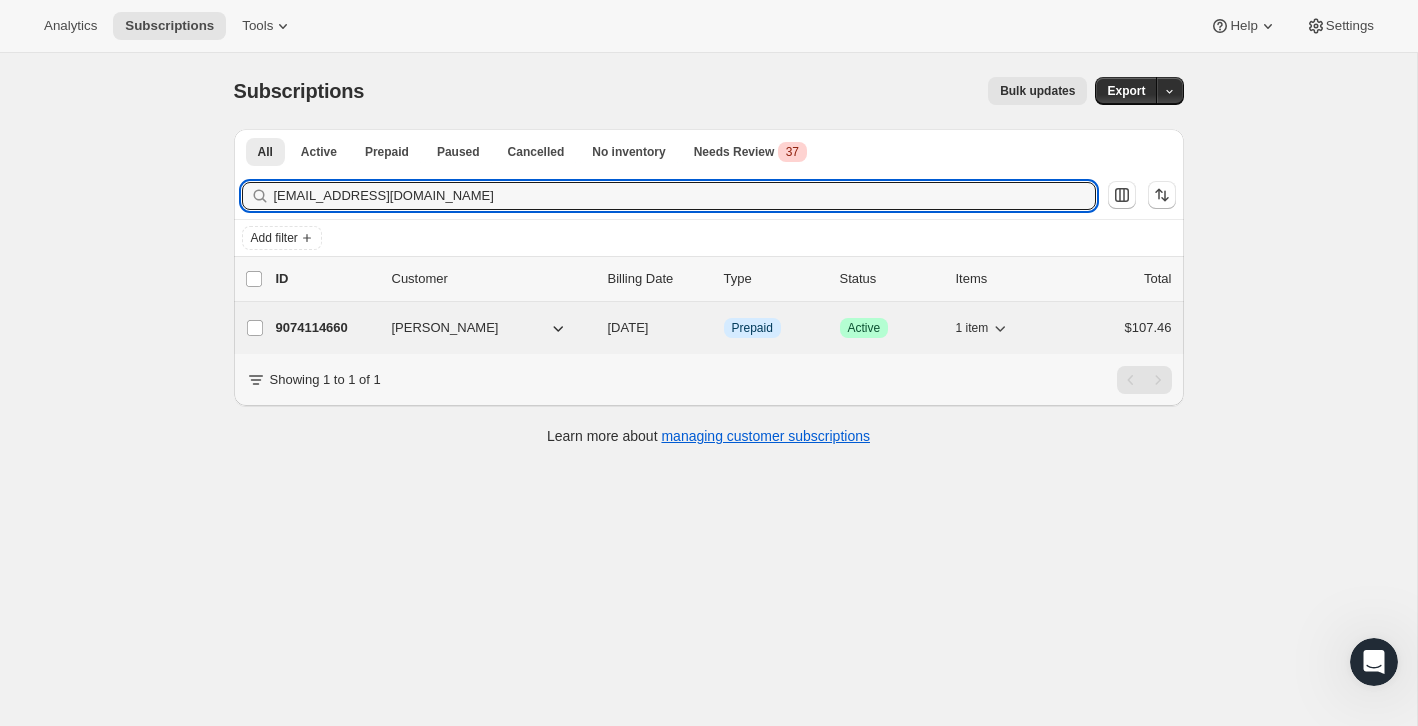 click on "$107.46" at bounding box center [1122, 328] 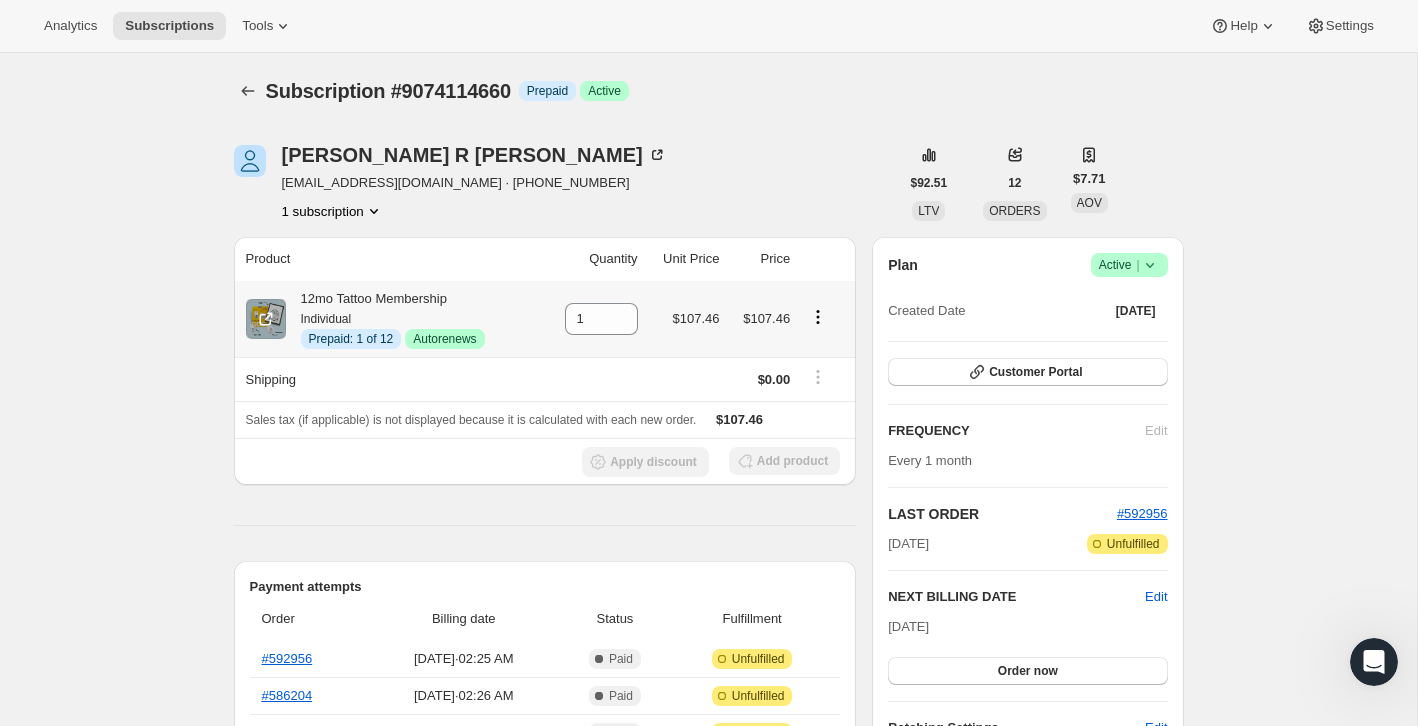 click 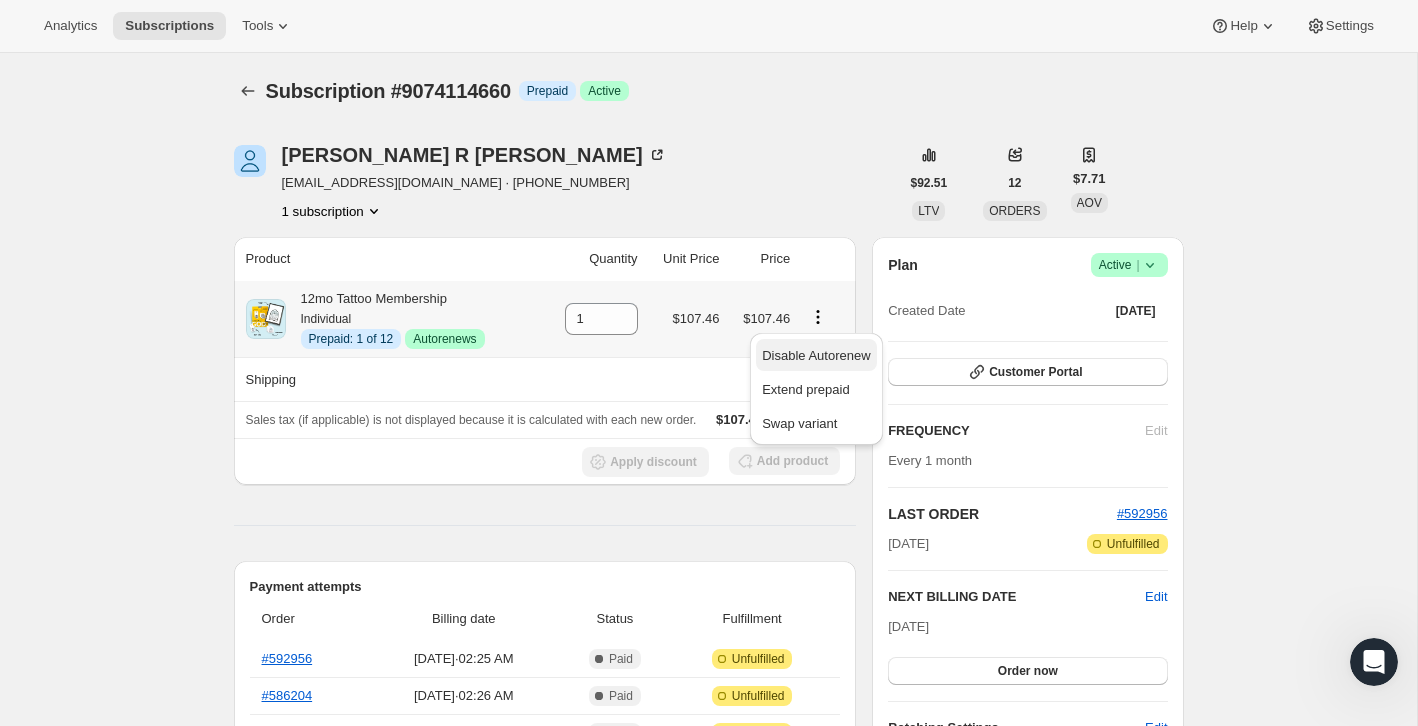click on "Disable Autorenew" at bounding box center (816, 356) 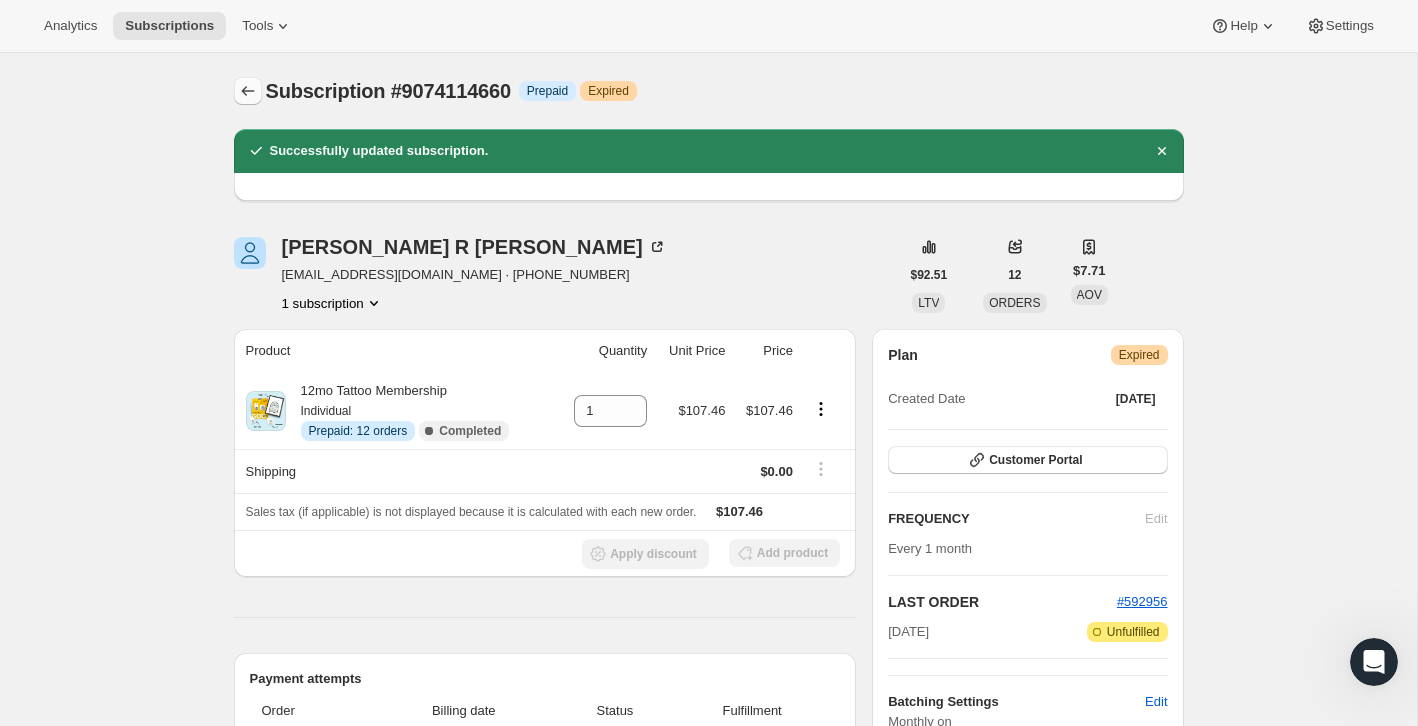 click 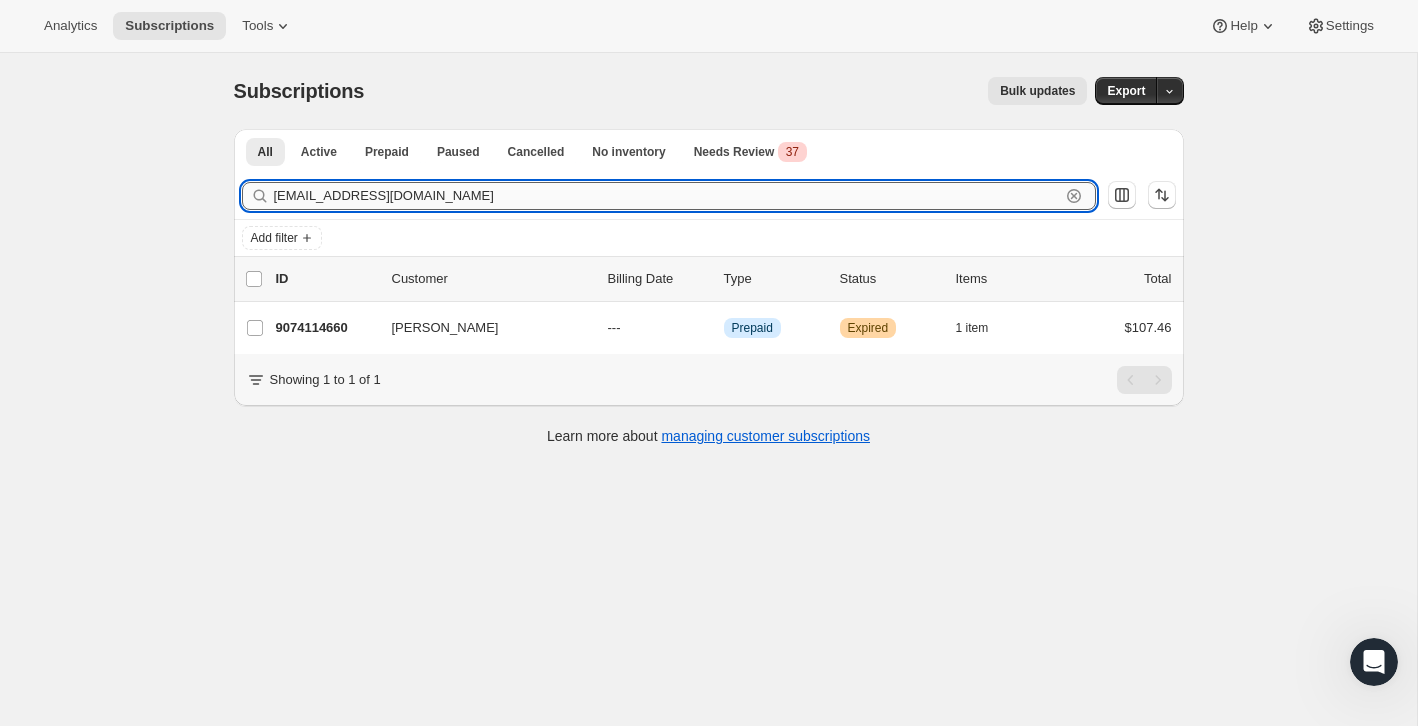 click on "[EMAIL_ADDRESS][DOMAIN_NAME]" at bounding box center [667, 196] 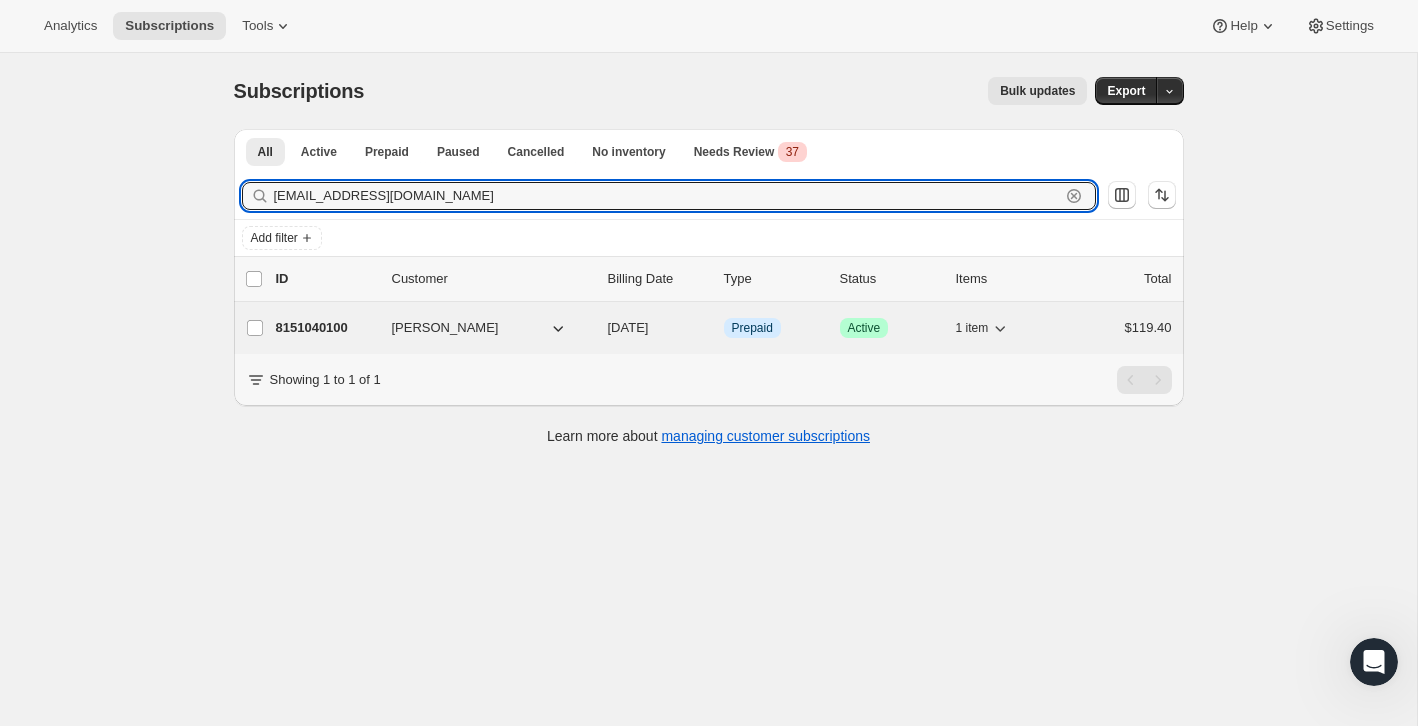 type on "[EMAIL_ADDRESS][DOMAIN_NAME]" 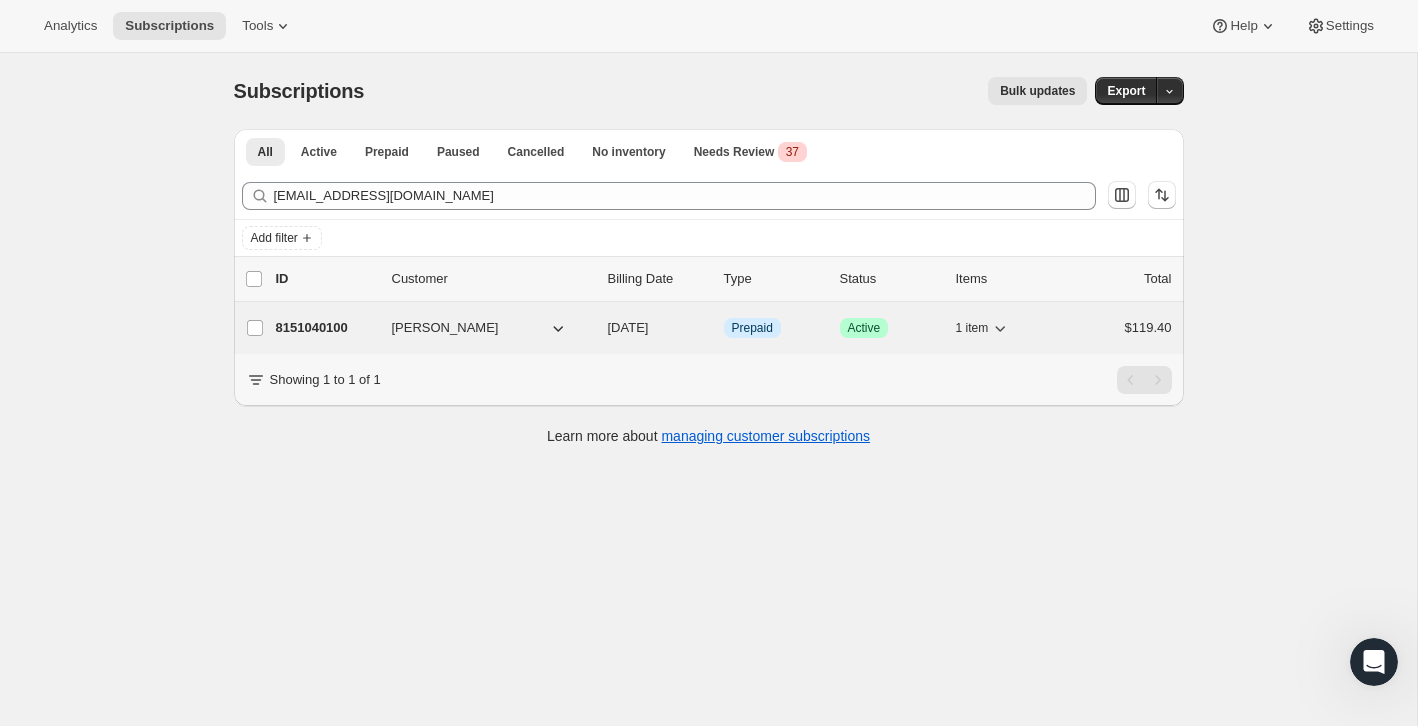 click on "$119.40" at bounding box center (1122, 328) 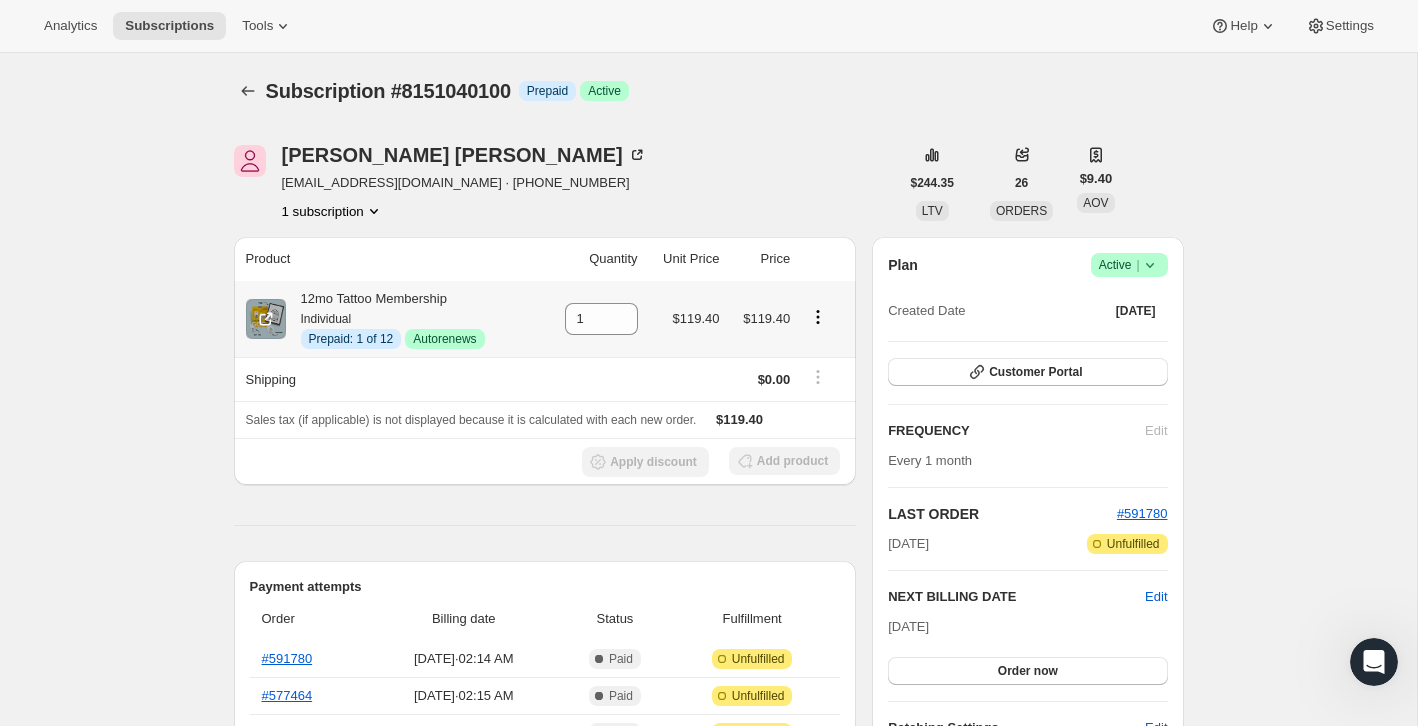 click 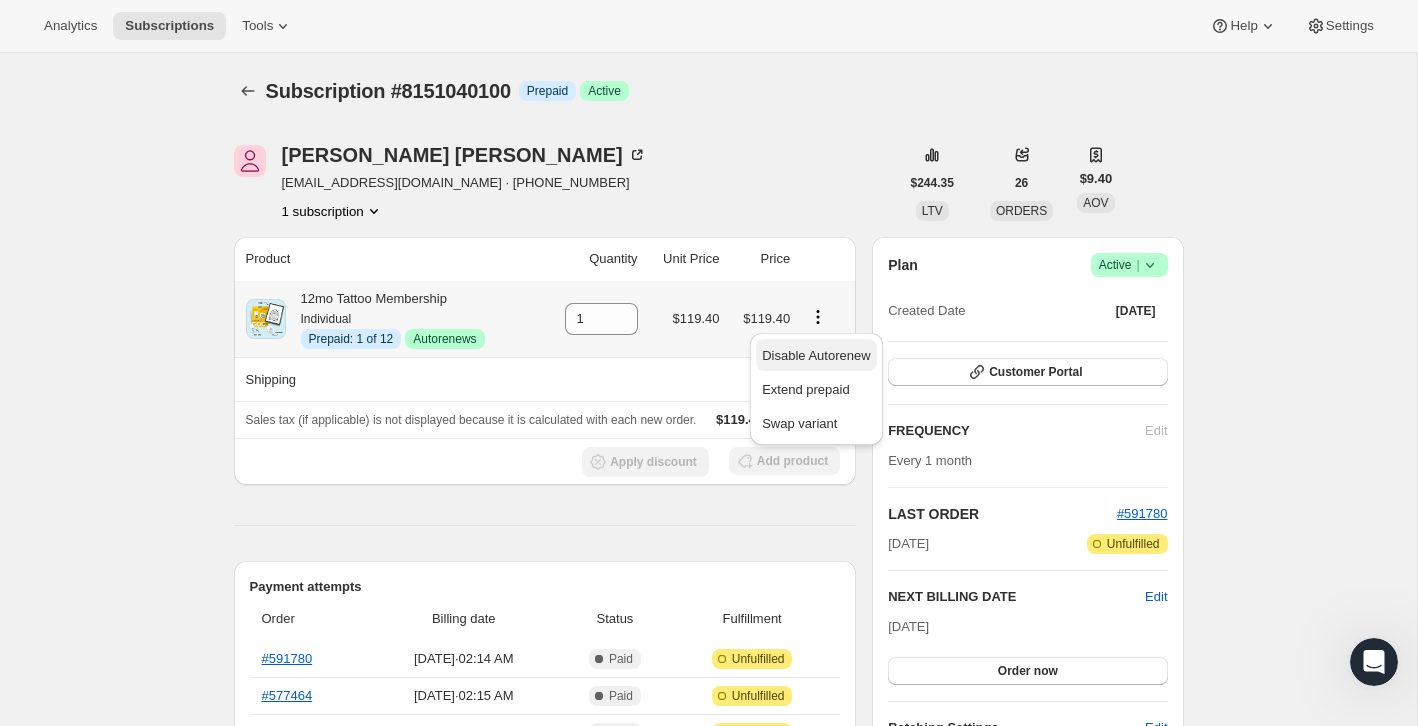 click on "Disable Autorenew" at bounding box center (816, 356) 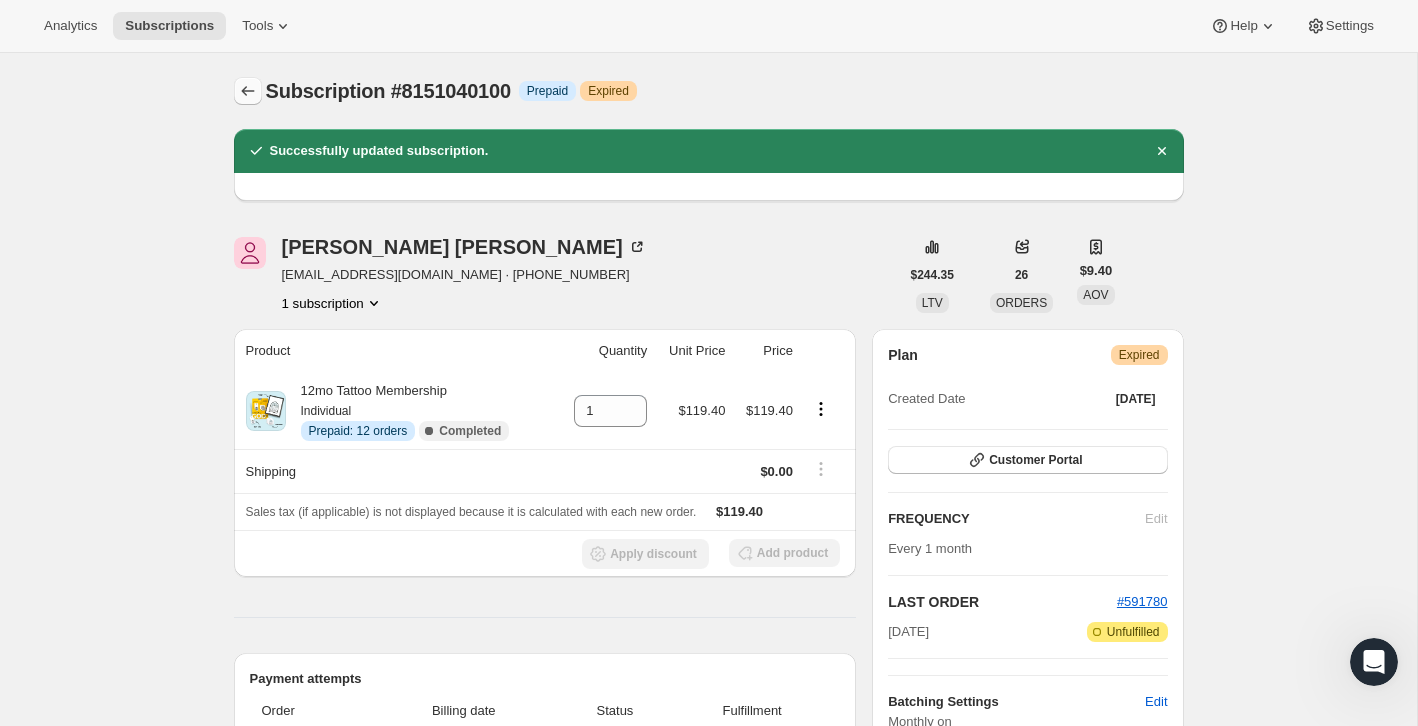 click 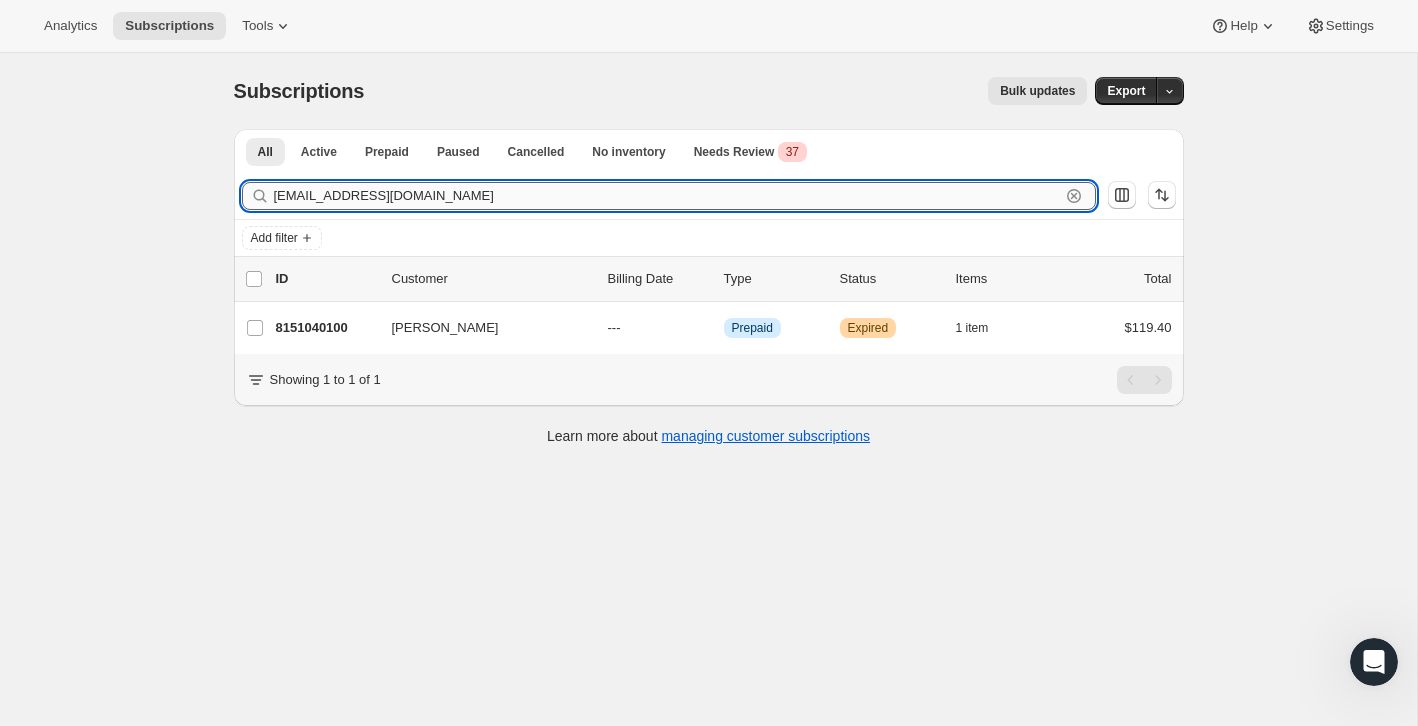 click on "[EMAIL_ADDRESS][DOMAIN_NAME]" at bounding box center [667, 196] 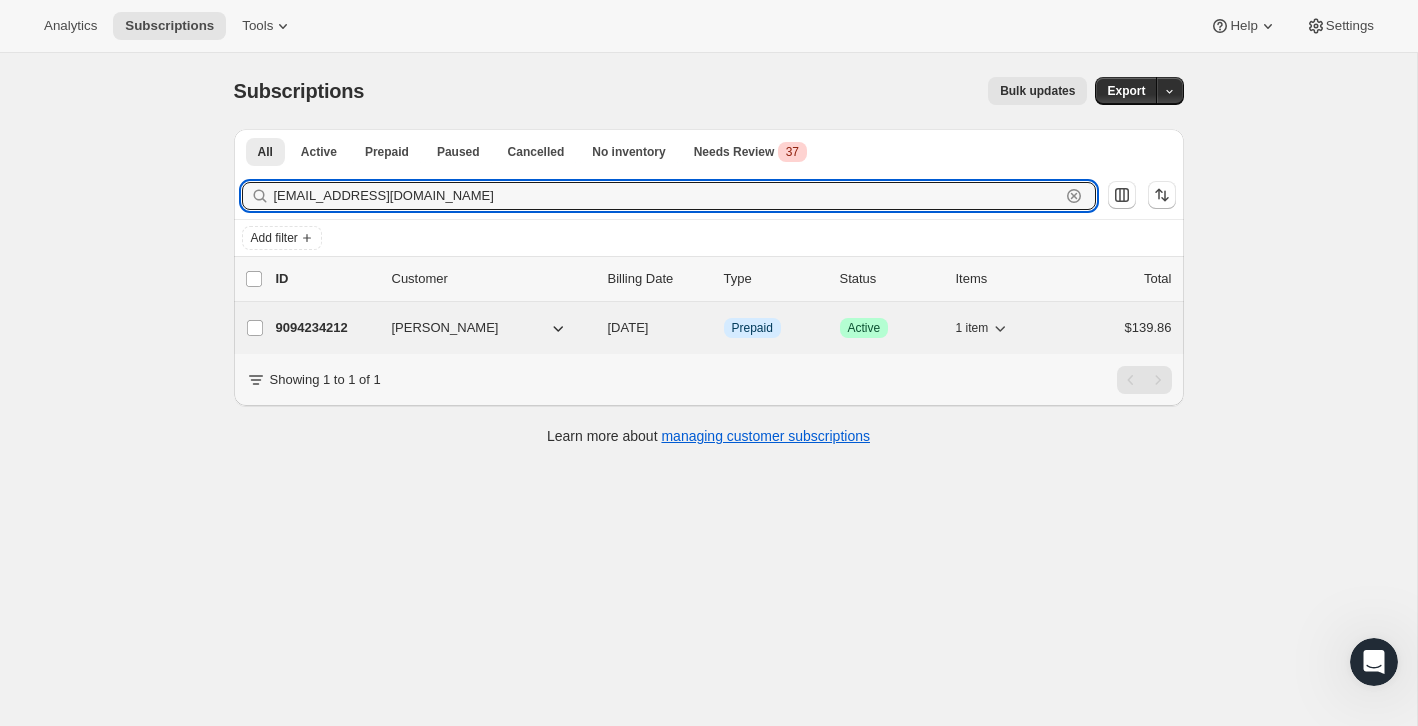 type on "[EMAIL_ADDRESS][DOMAIN_NAME]" 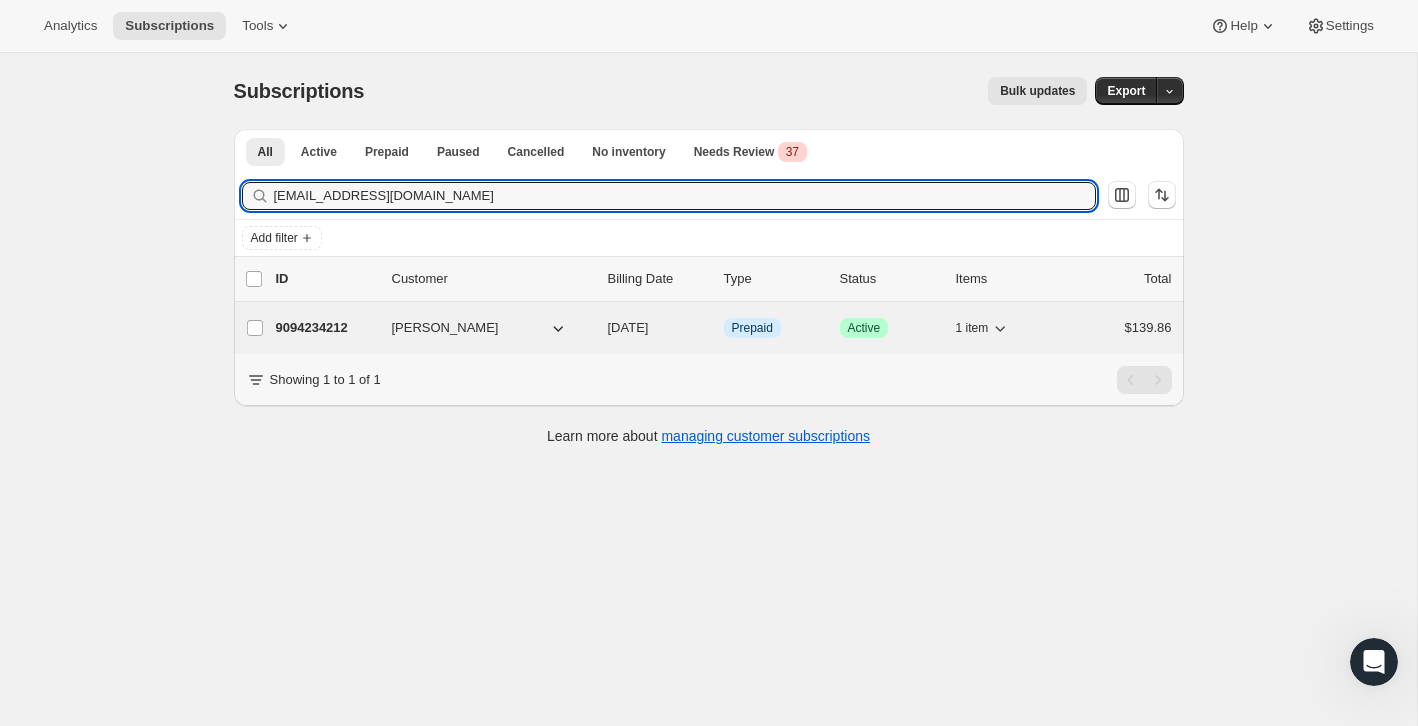 click on "$139.86" at bounding box center (1122, 328) 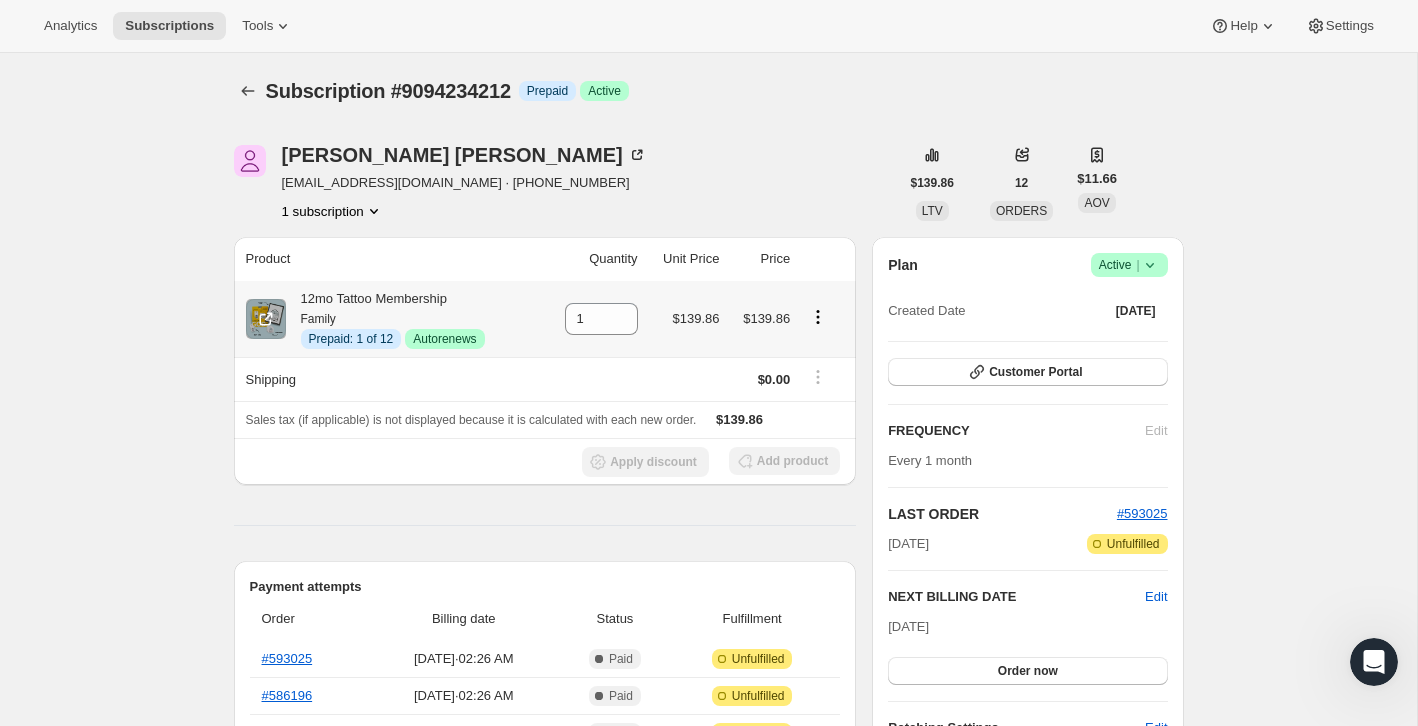 click 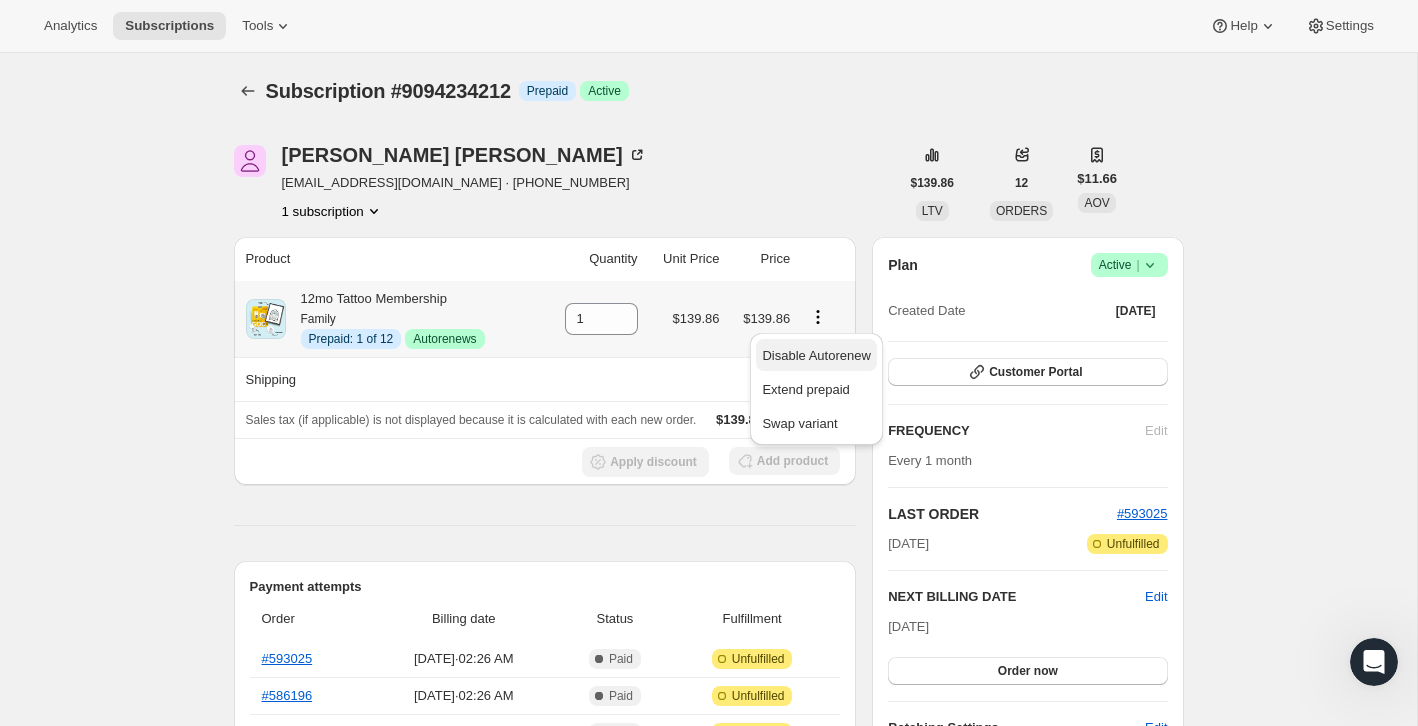 click on "Disable Autorenew" at bounding box center [816, 355] 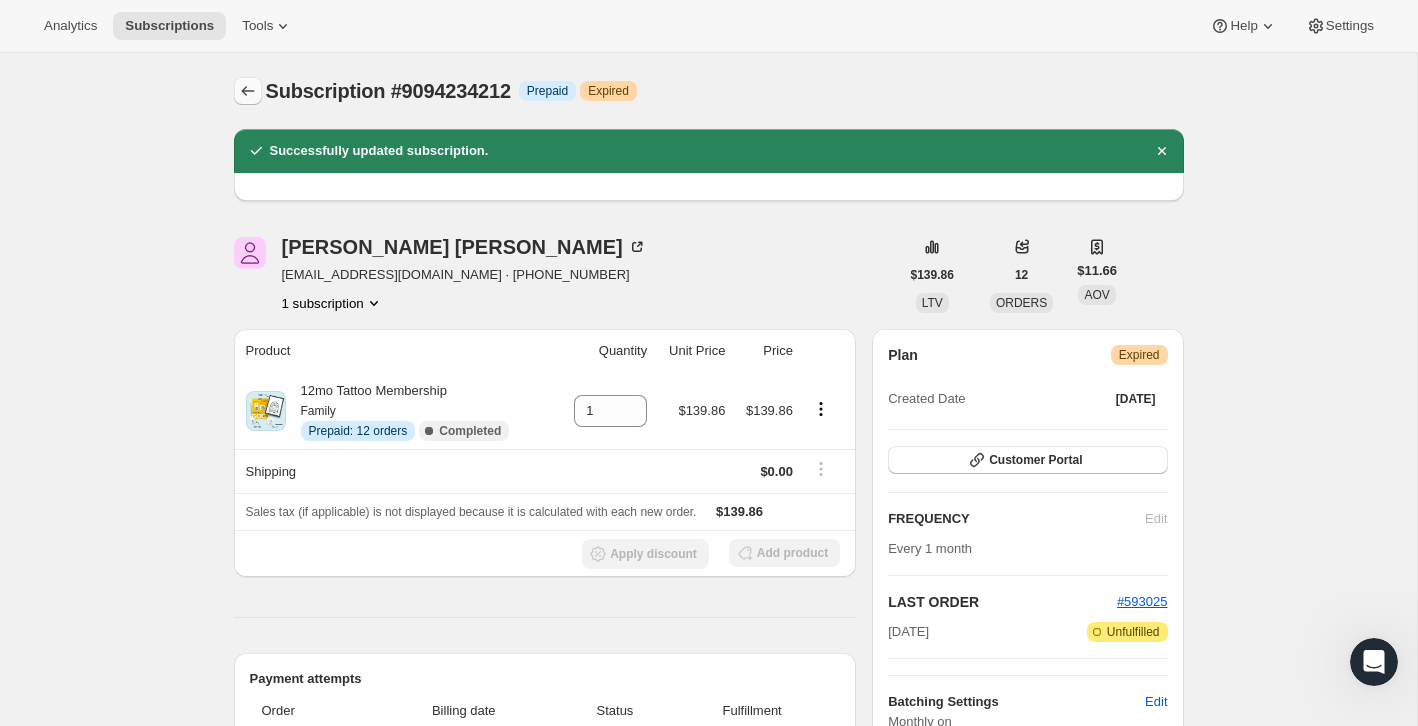 click at bounding box center [248, 91] 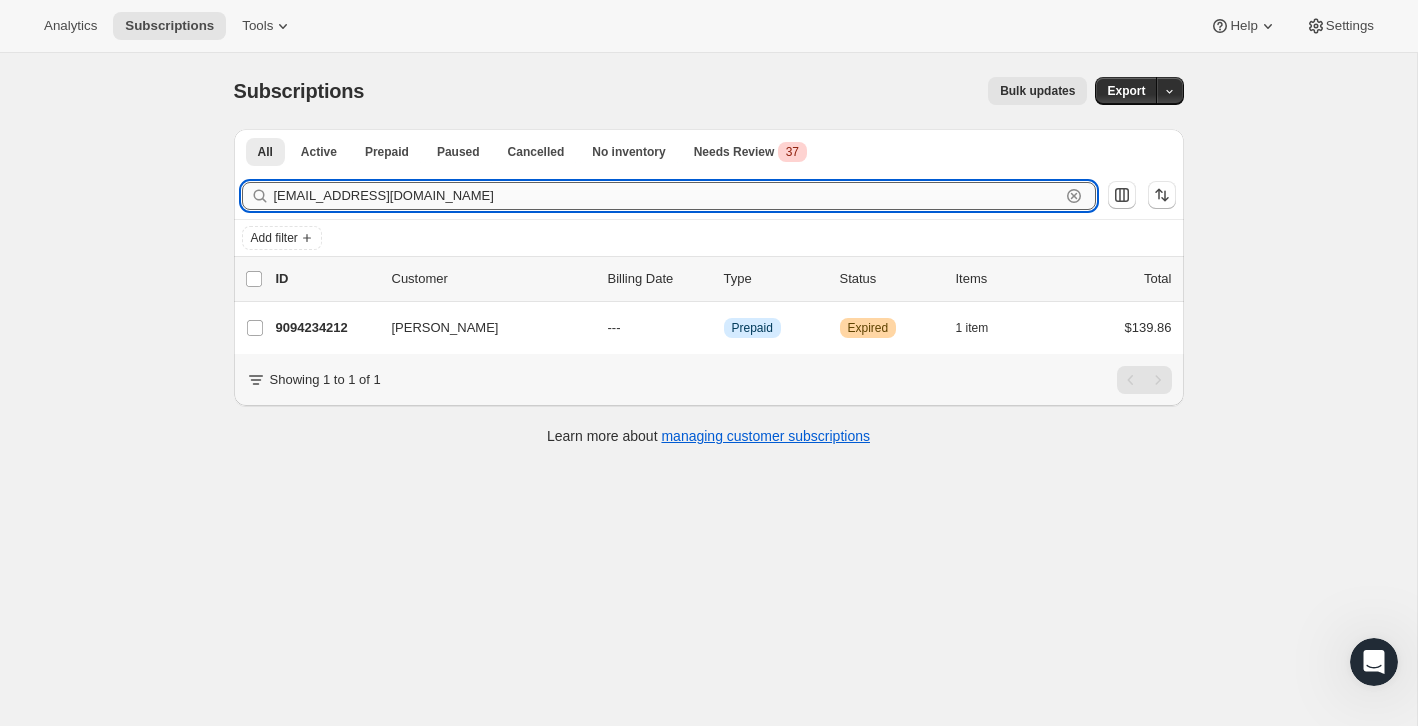 click on "[EMAIL_ADDRESS][DOMAIN_NAME]" at bounding box center (667, 196) 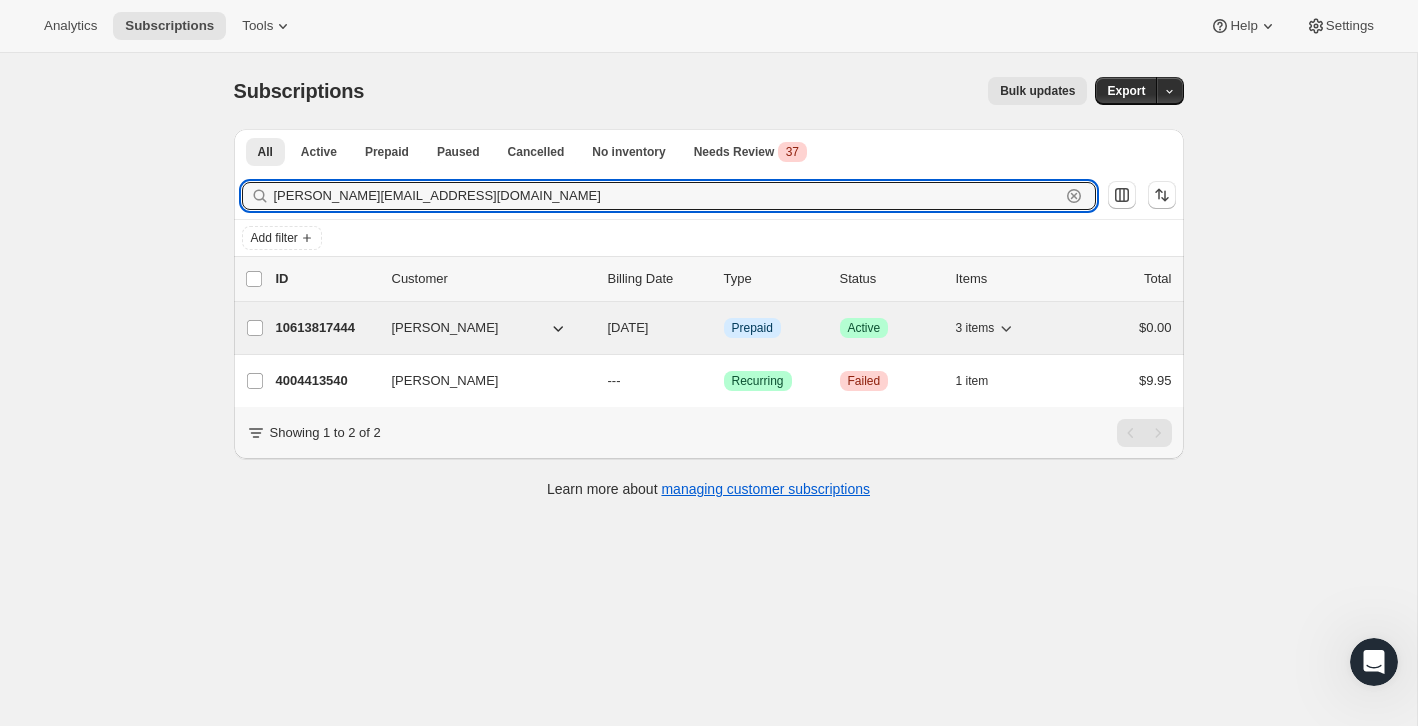 type on "[PERSON_NAME][EMAIL_ADDRESS][DOMAIN_NAME]" 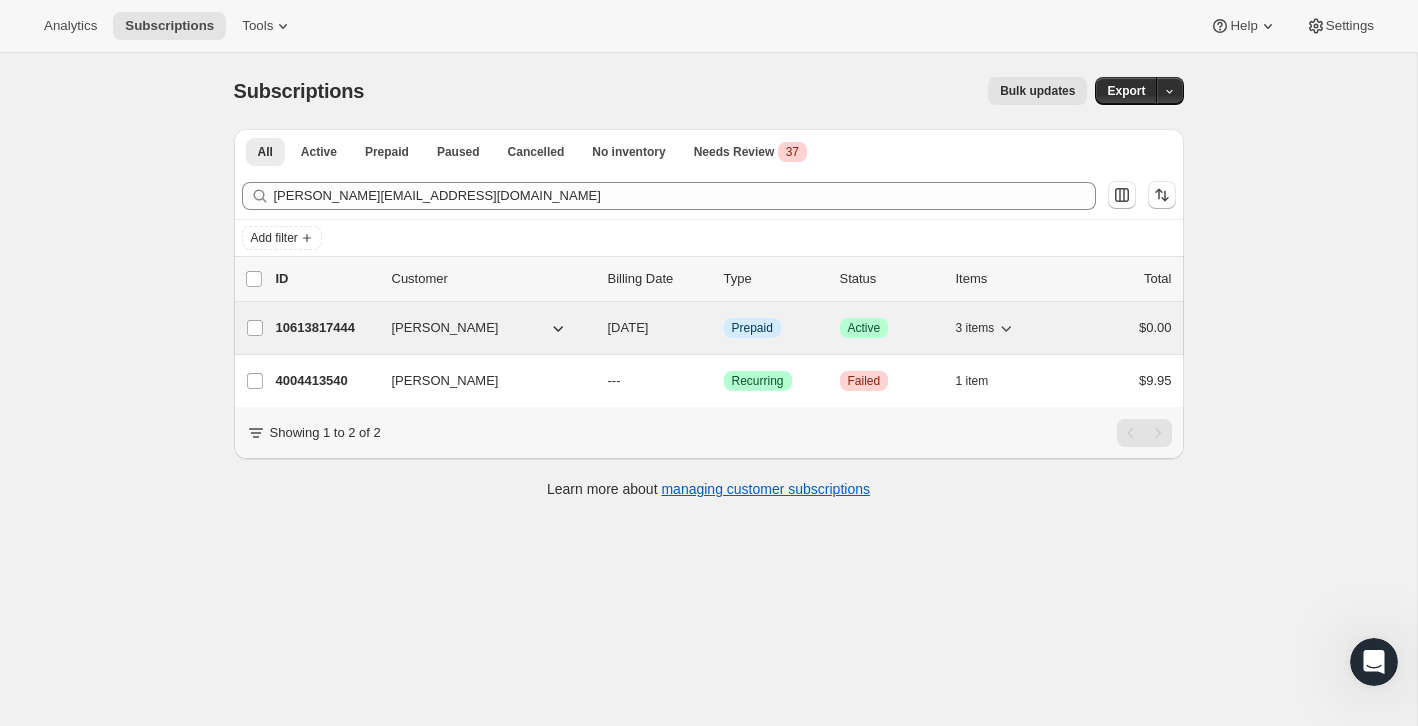 click on "$0.00" at bounding box center [1122, 328] 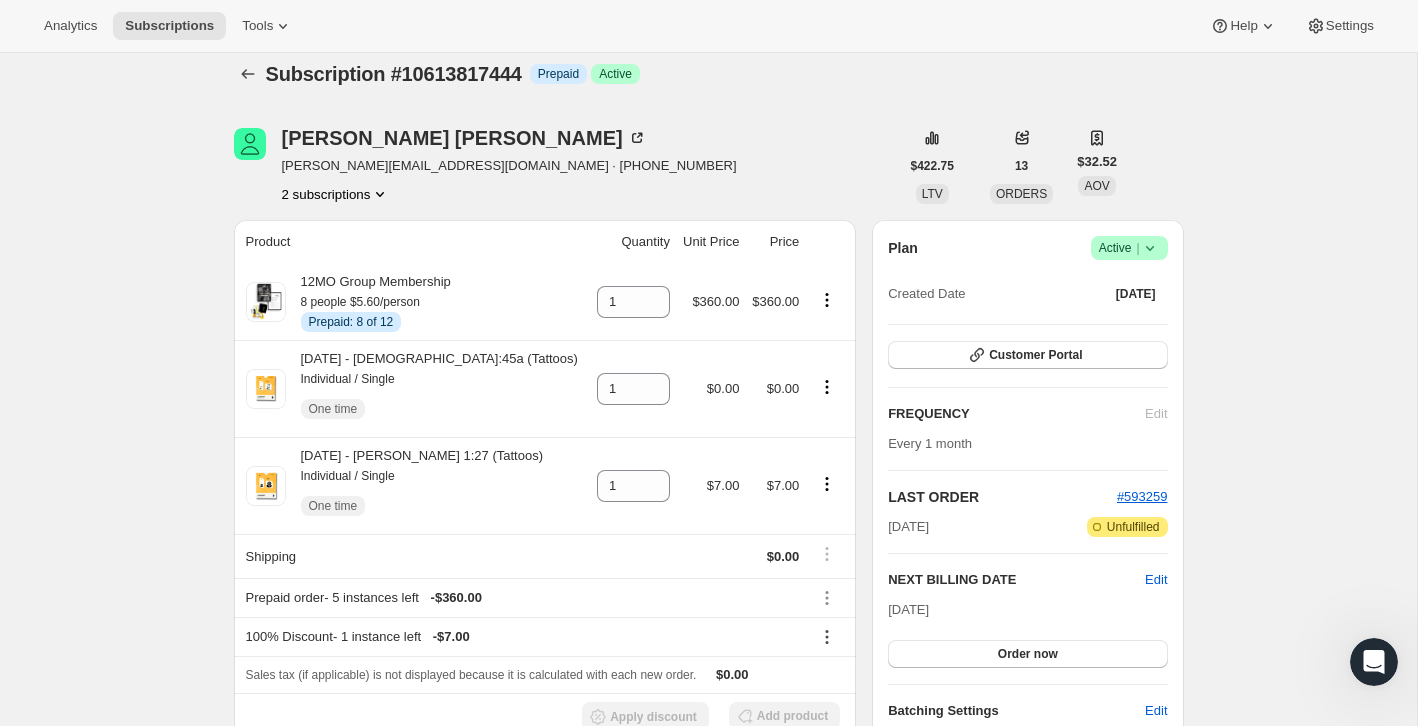 scroll, scrollTop: 15, scrollLeft: 0, axis: vertical 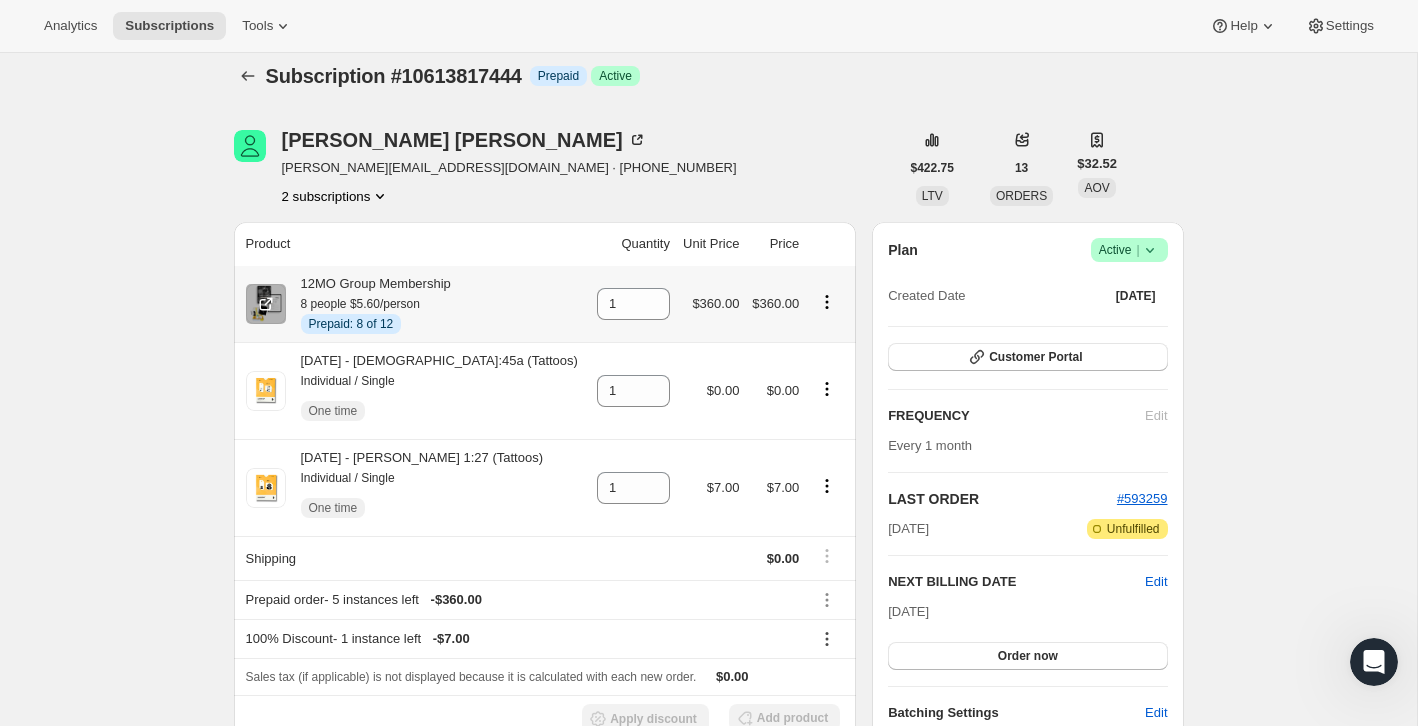click 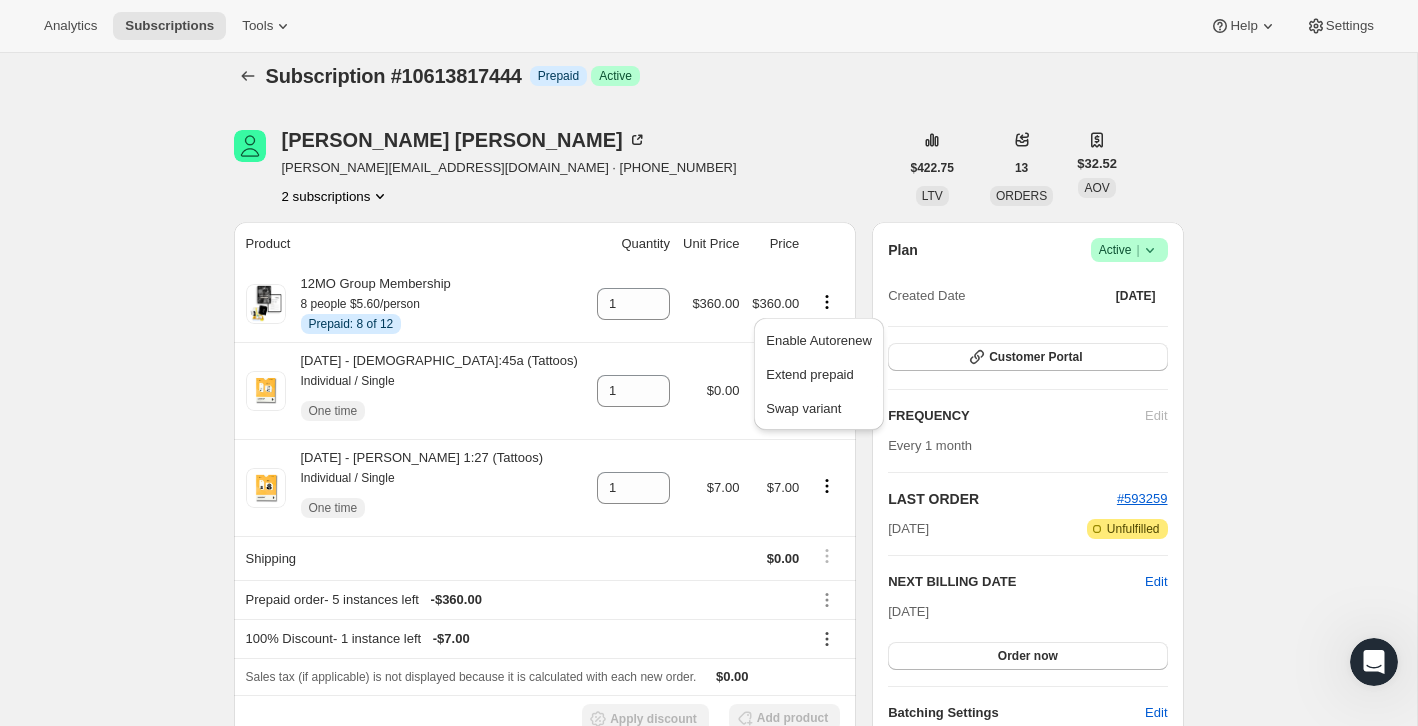 click on "[PERSON_NAME] [PERSON_NAME][EMAIL_ADDRESS][DOMAIN_NAME] · [PHONE_NUMBER] 2 subscriptions" at bounding box center [566, 168] 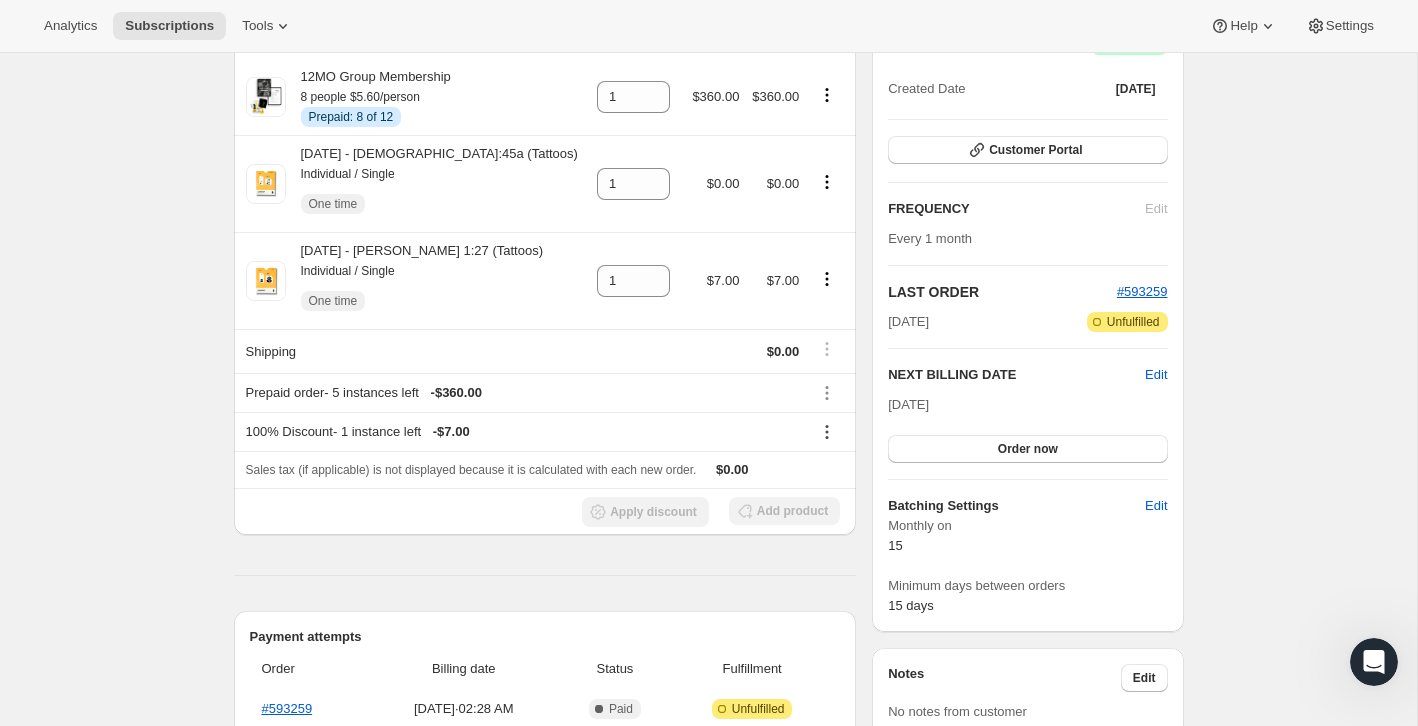 scroll, scrollTop: 194, scrollLeft: 0, axis: vertical 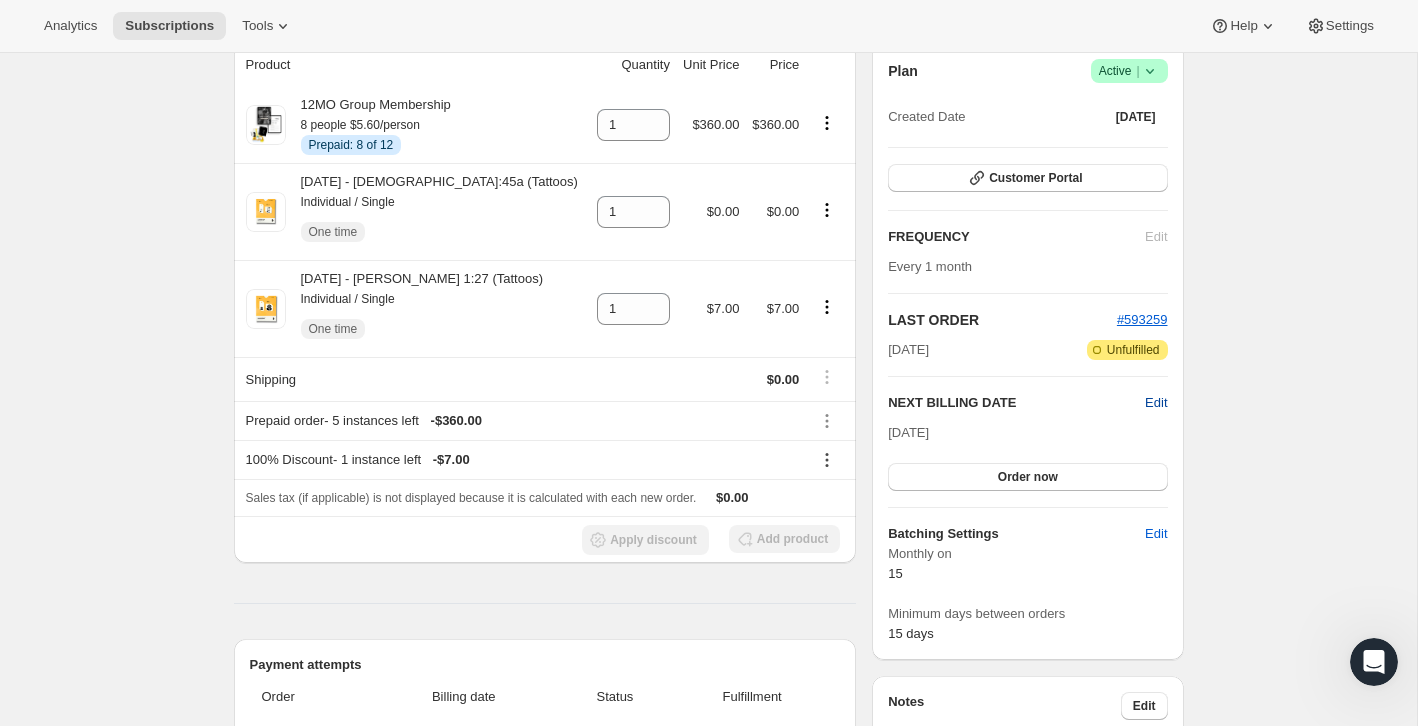 click on "Edit" at bounding box center (1156, 403) 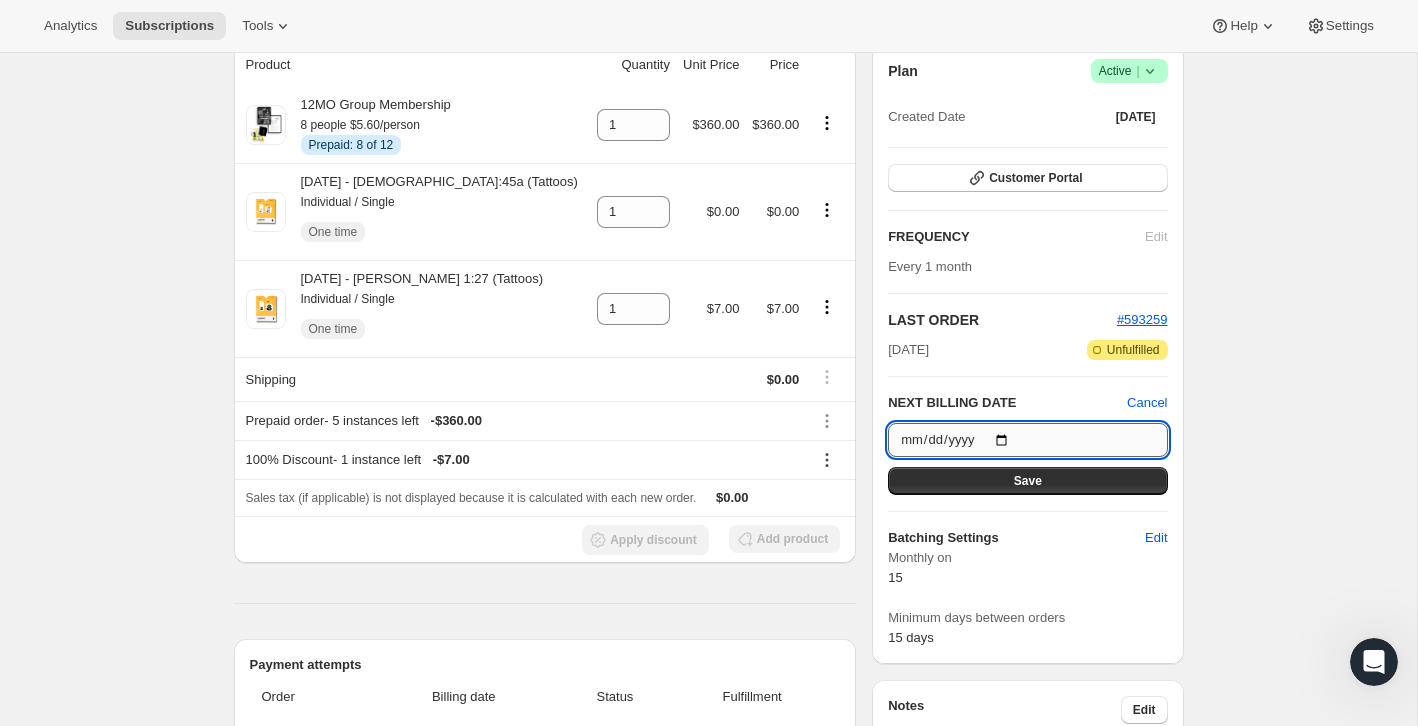 click on "[DATE]" at bounding box center (1027, 440) 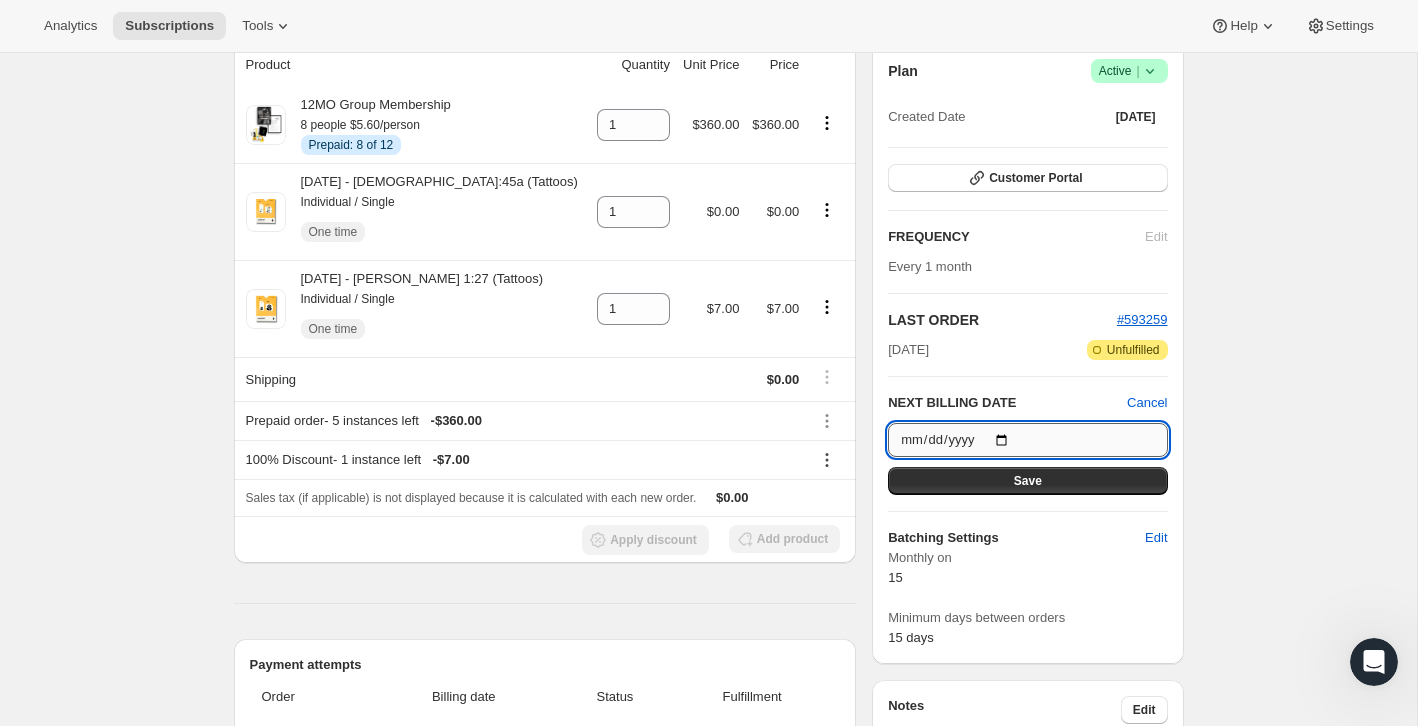 click on "[DATE]" at bounding box center [1027, 440] 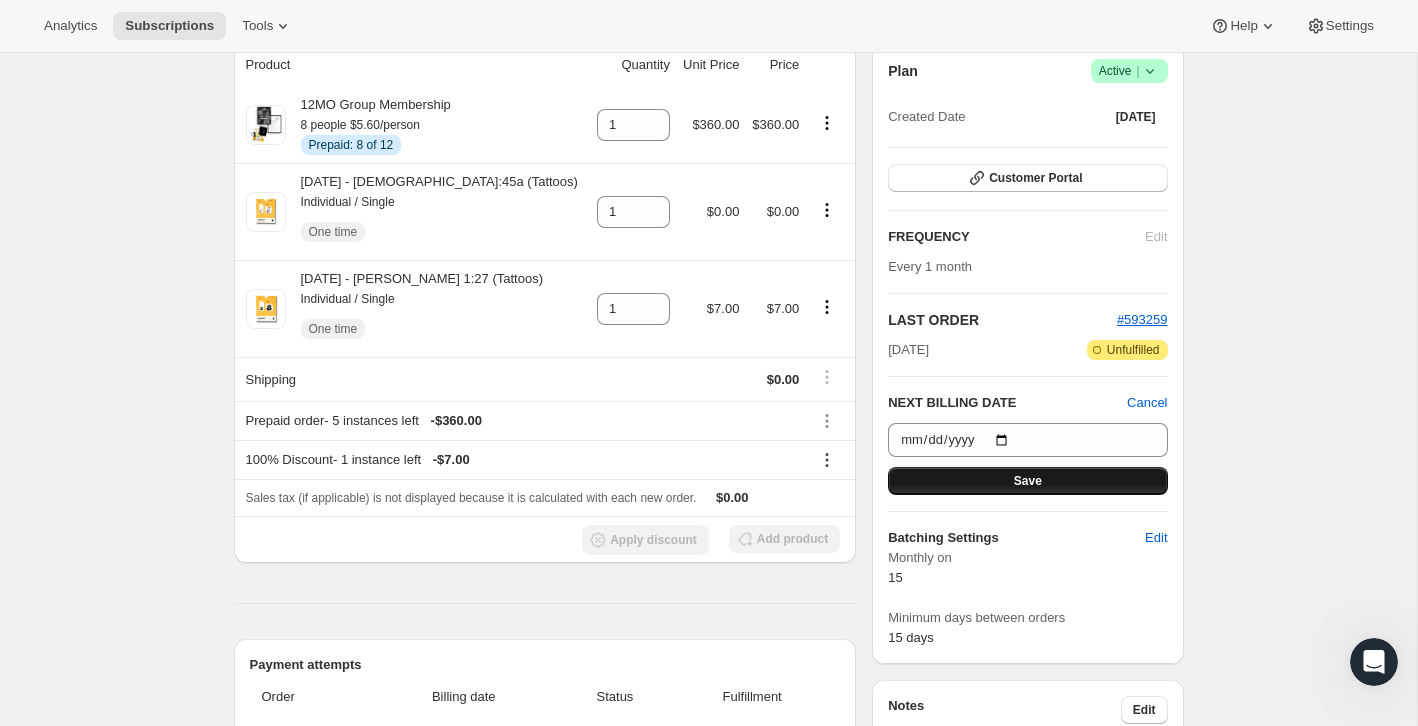click on "Save" at bounding box center (1027, 481) 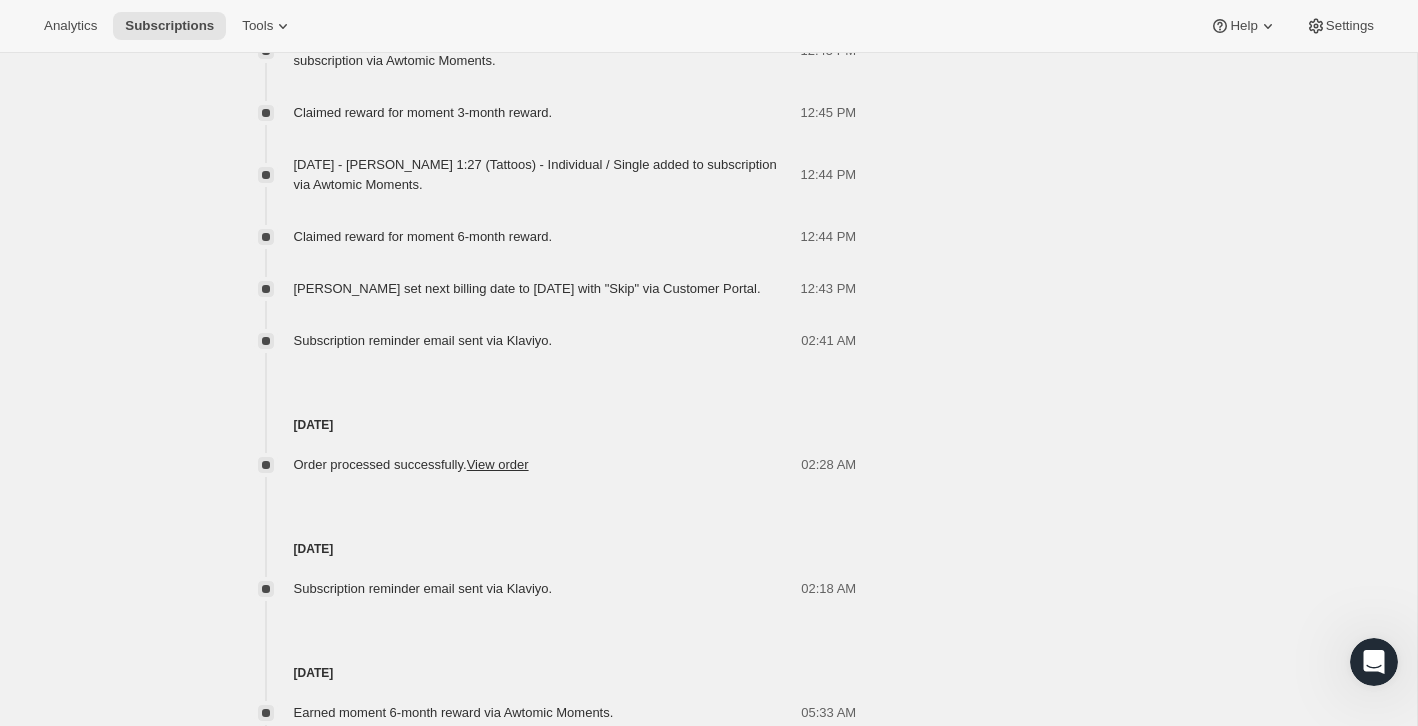 scroll, scrollTop: 1697, scrollLeft: 0, axis: vertical 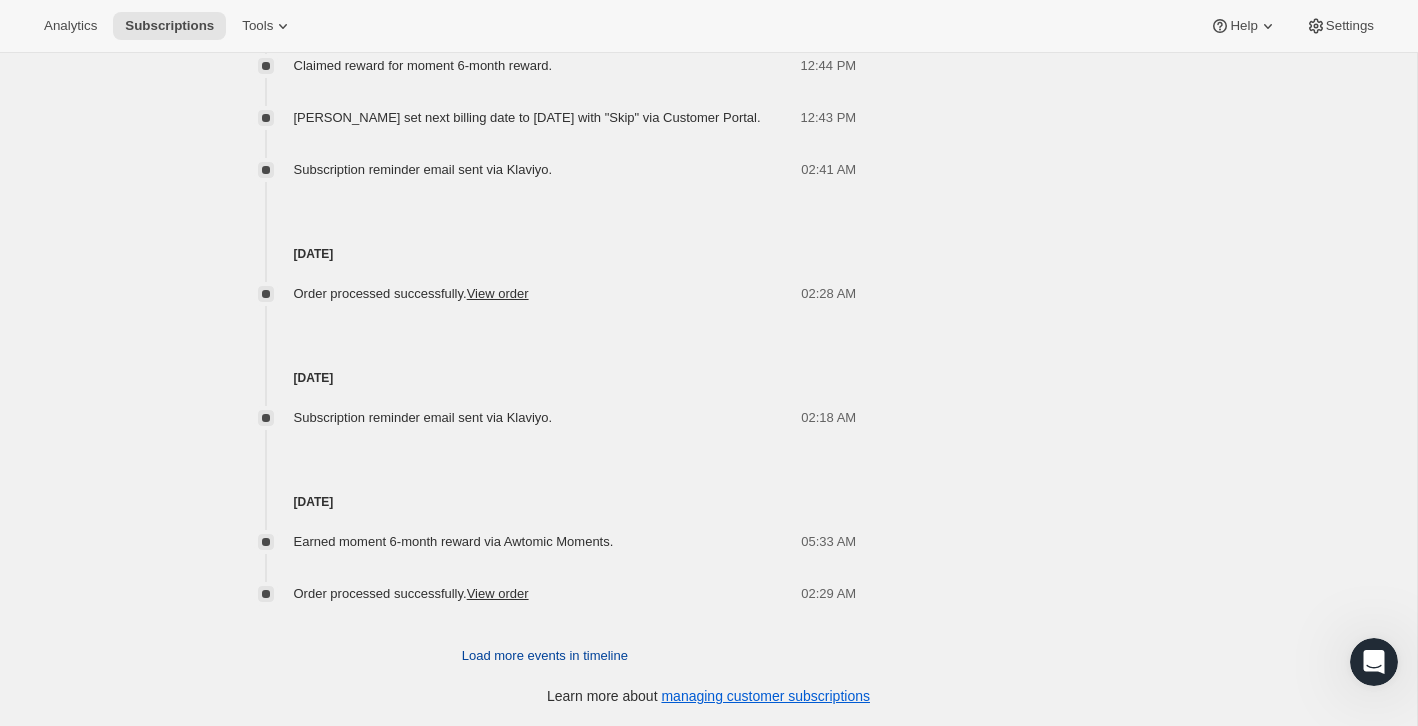 click on "Load more events in timeline" at bounding box center [545, 656] 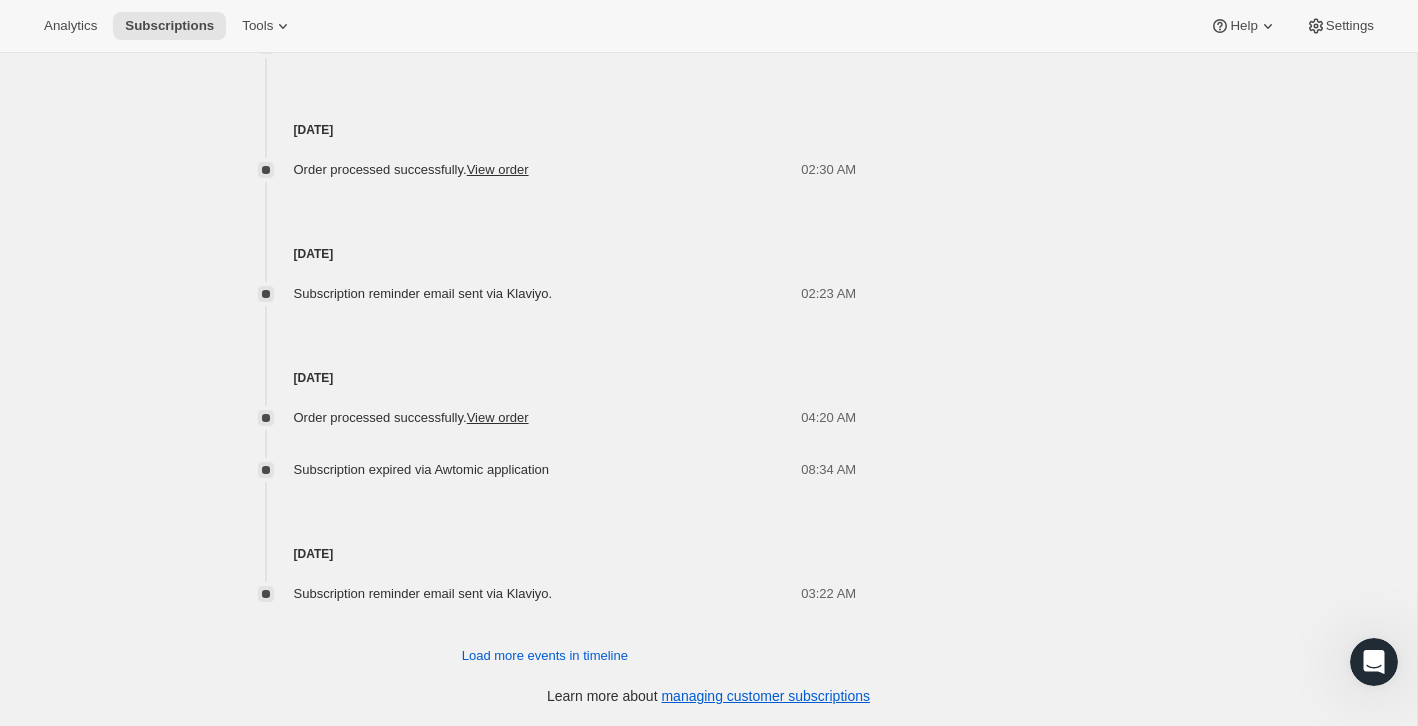 scroll, scrollTop: 2358, scrollLeft: 0, axis: vertical 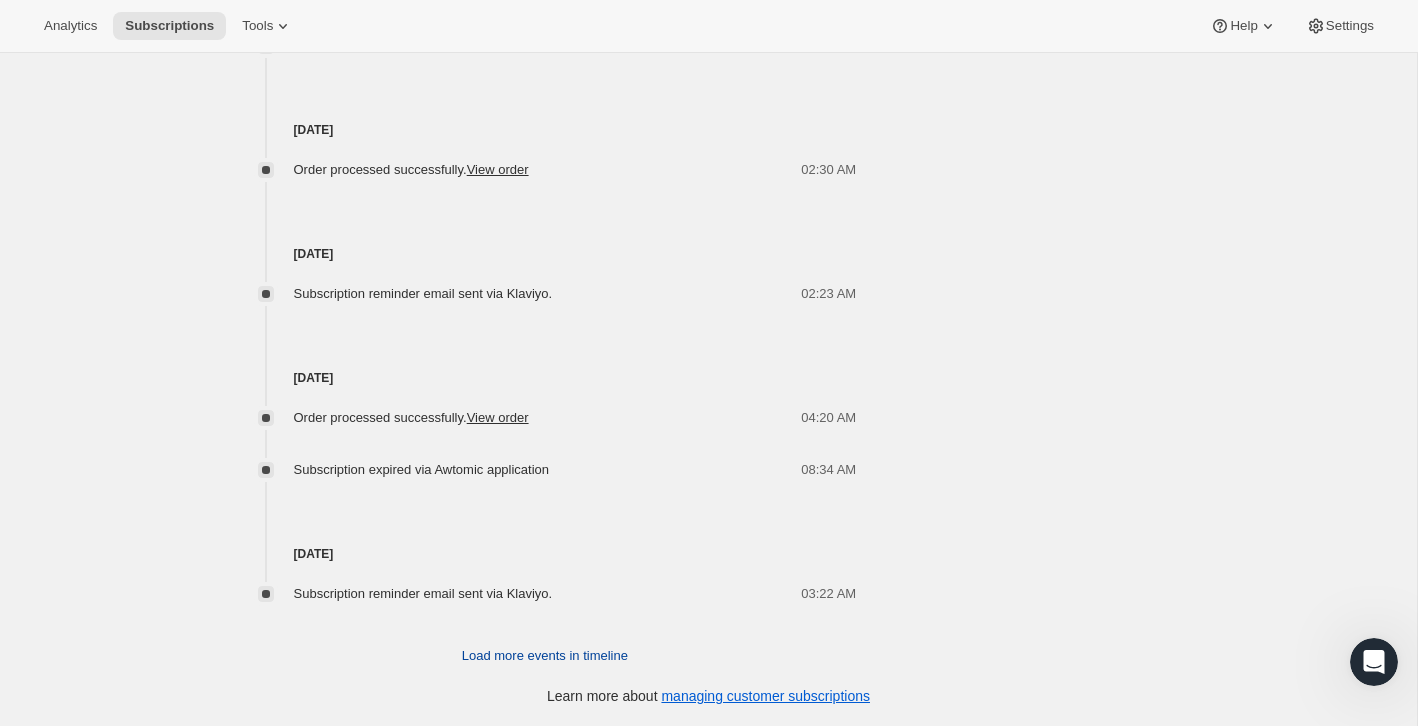 click on "Load more events in timeline" at bounding box center [545, 656] 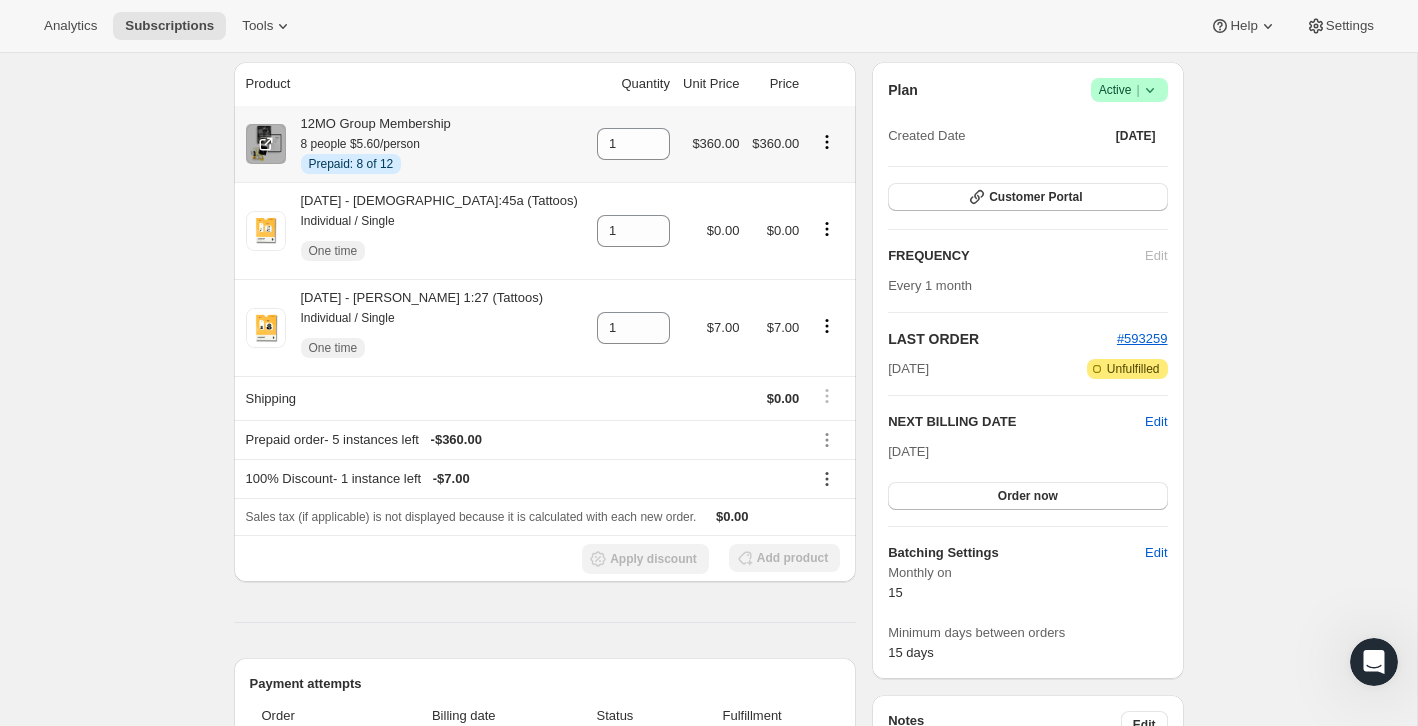 scroll, scrollTop: 0, scrollLeft: 0, axis: both 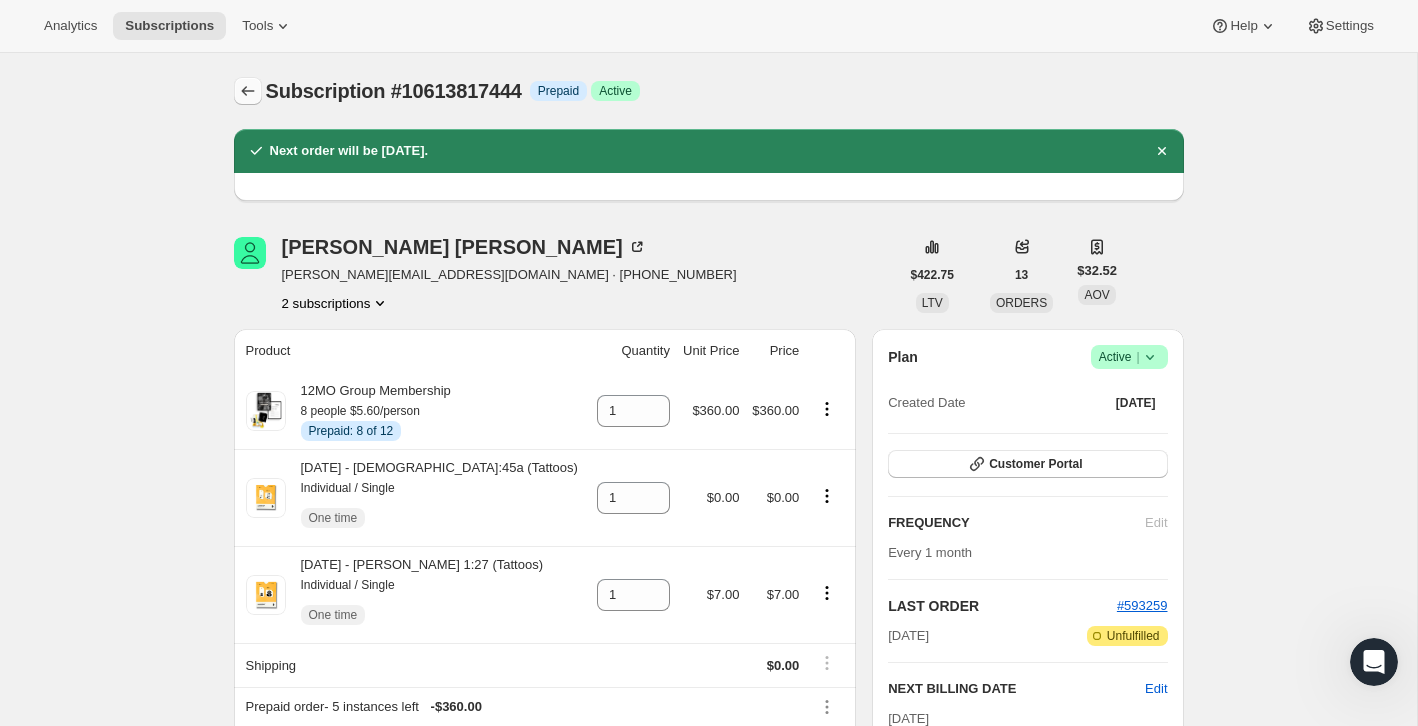 click at bounding box center (248, 91) 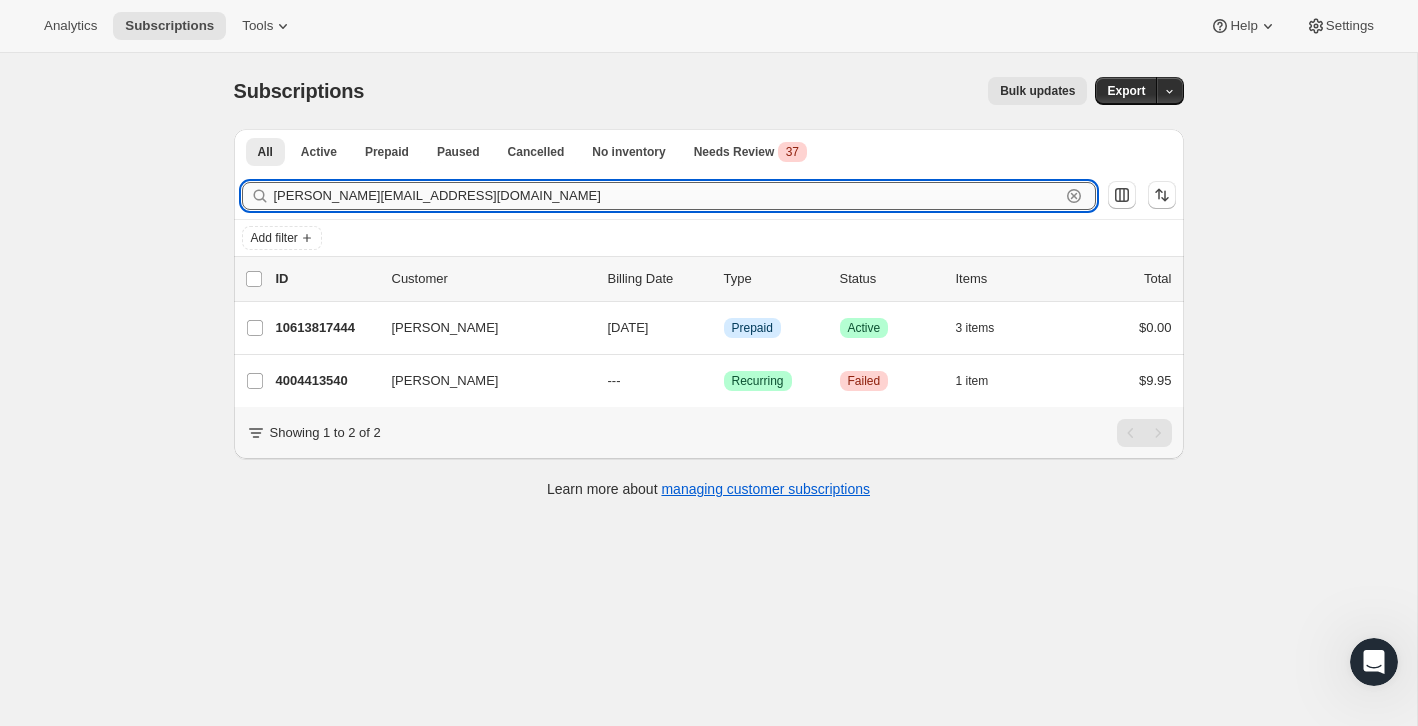 click on "[PERSON_NAME][EMAIL_ADDRESS][DOMAIN_NAME]" at bounding box center (667, 196) 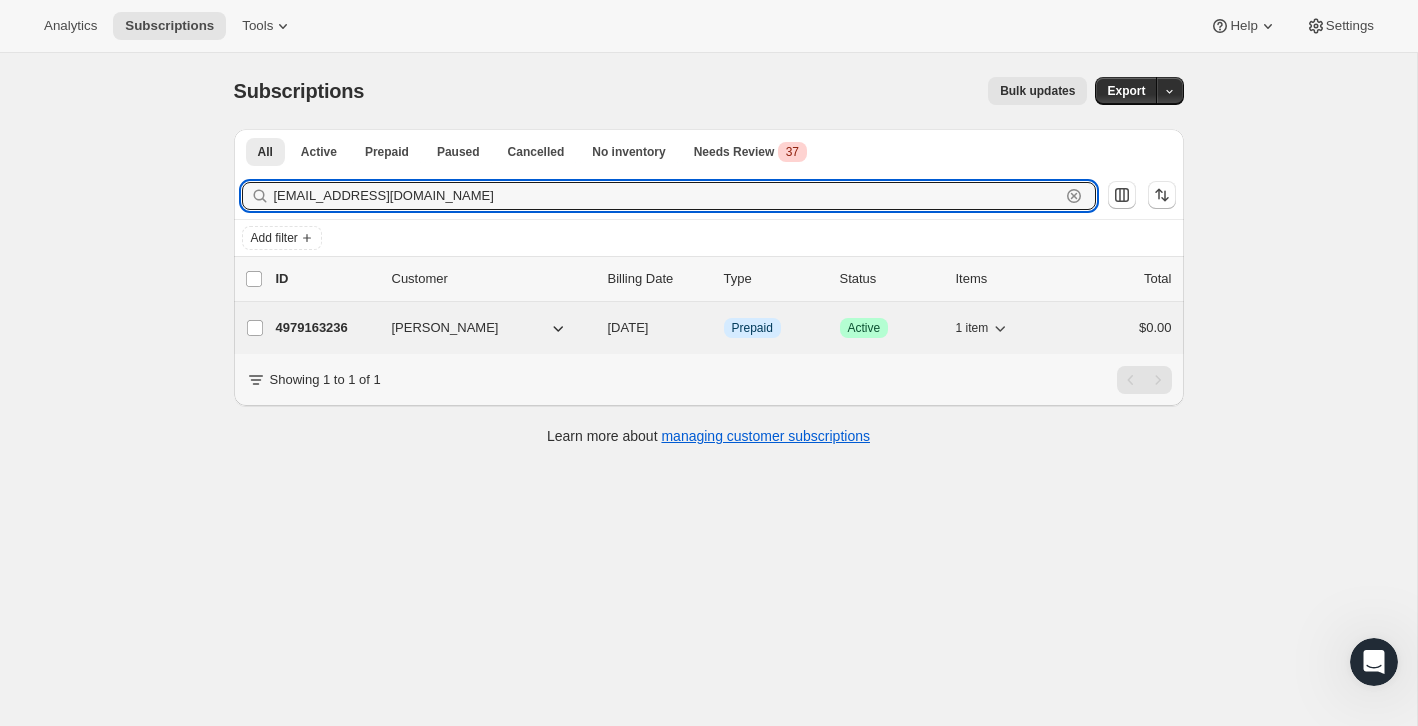 type on "[EMAIL_ADDRESS][DOMAIN_NAME]" 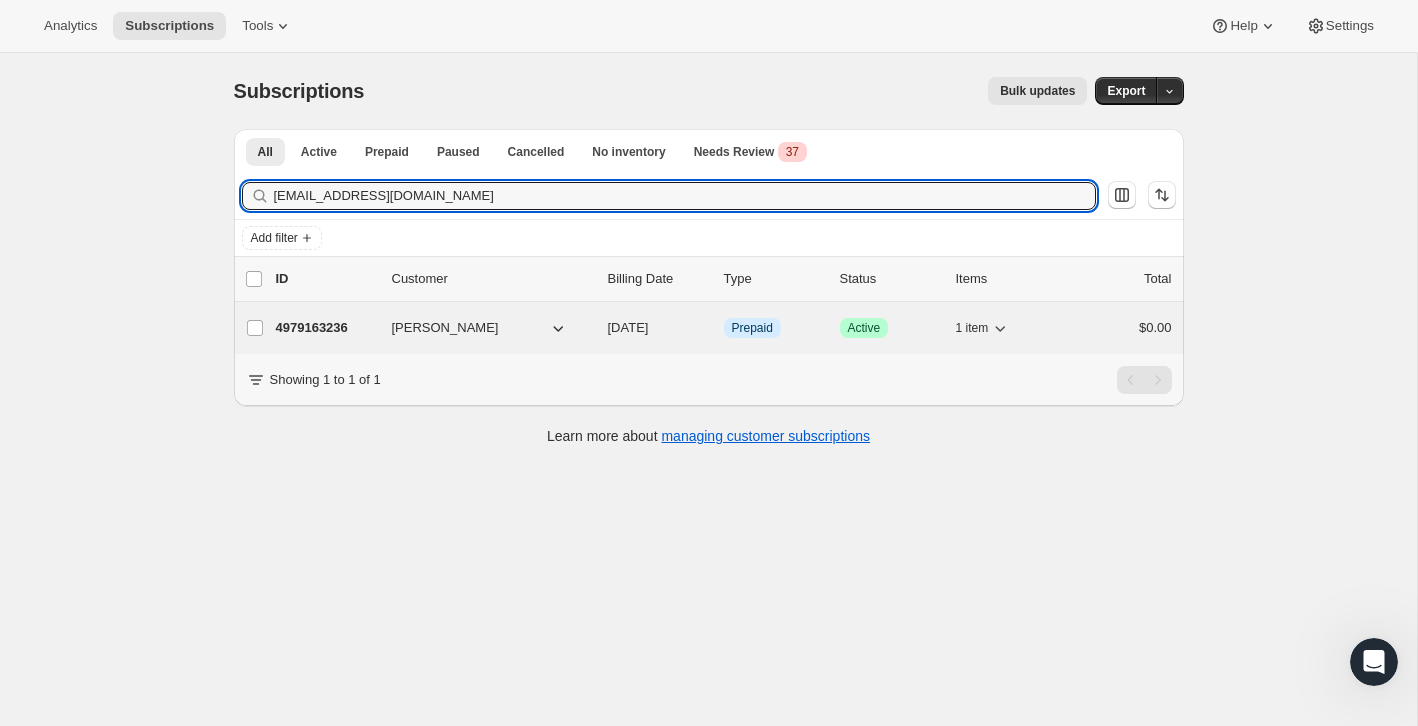 click on "$0.00" at bounding box center (1122, 328) 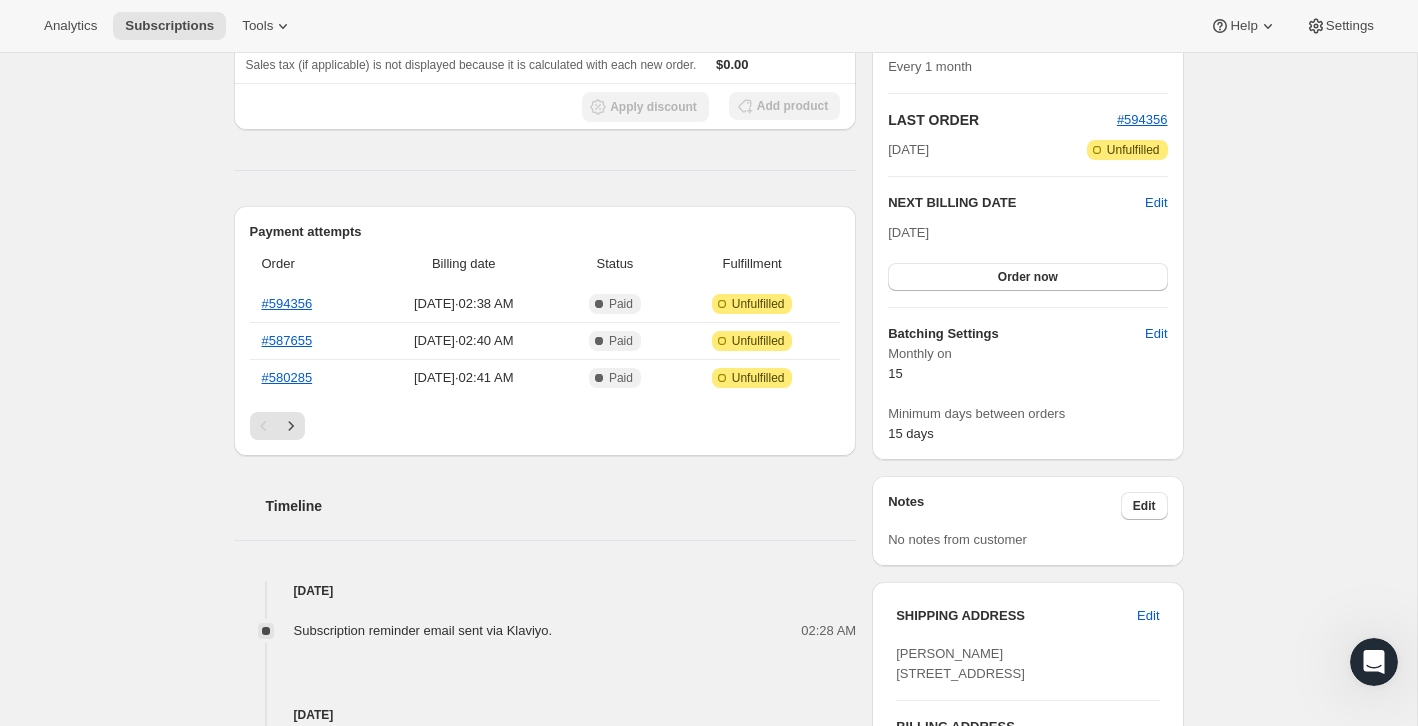 scroll, scrollTop: 396, scrollLeft: 0, axis: vertical 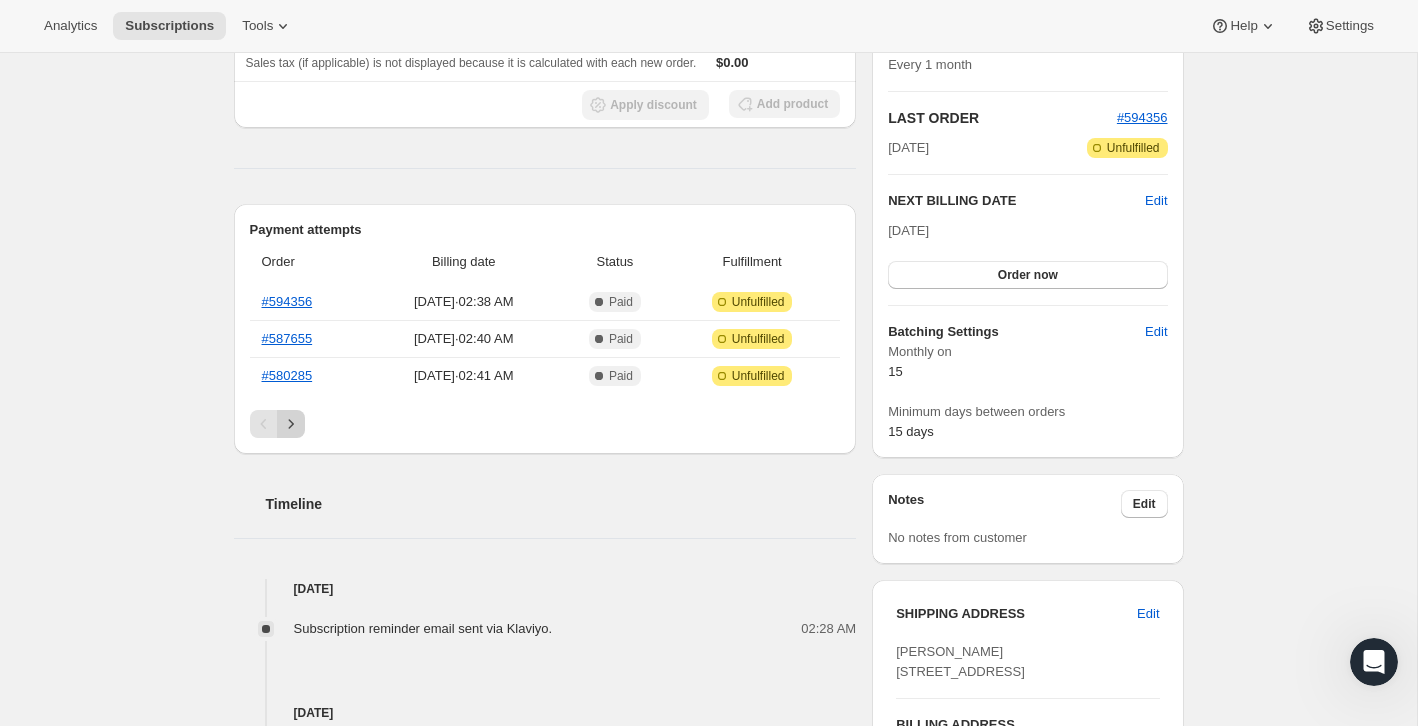 click 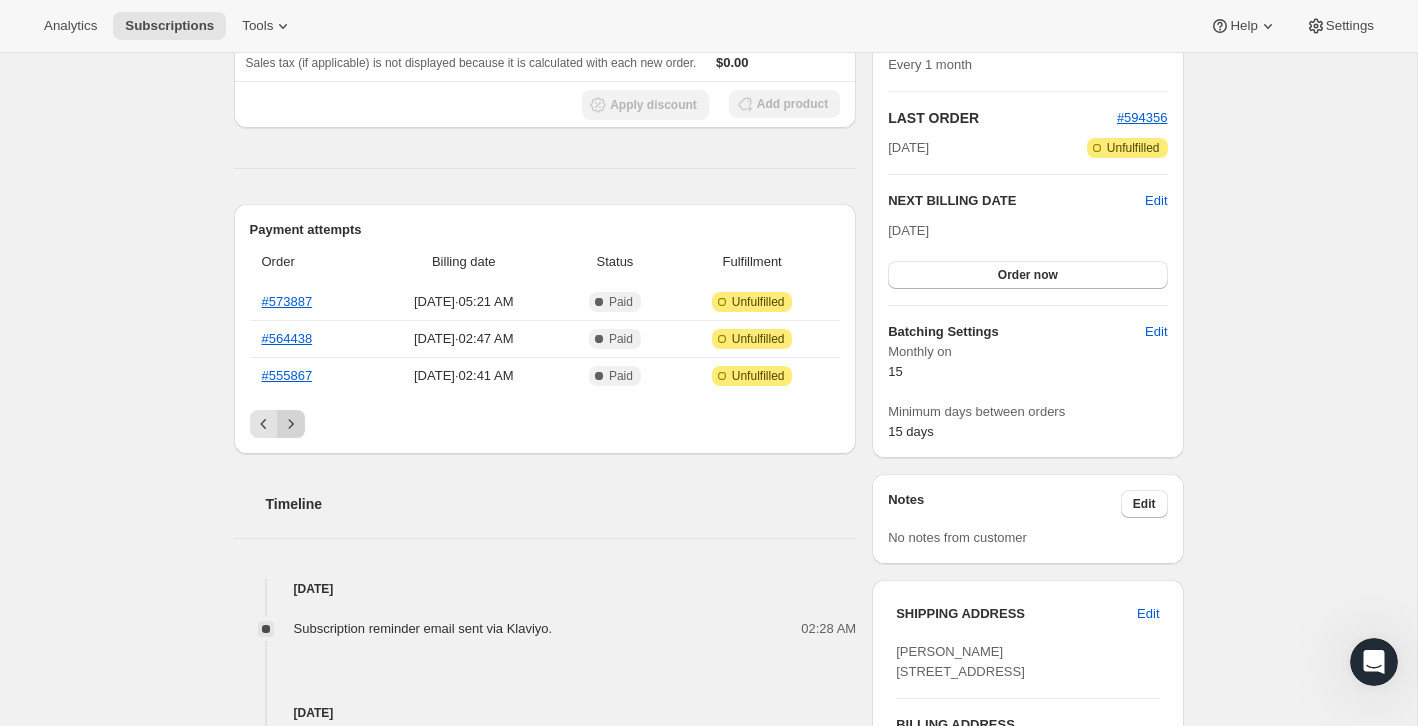 click 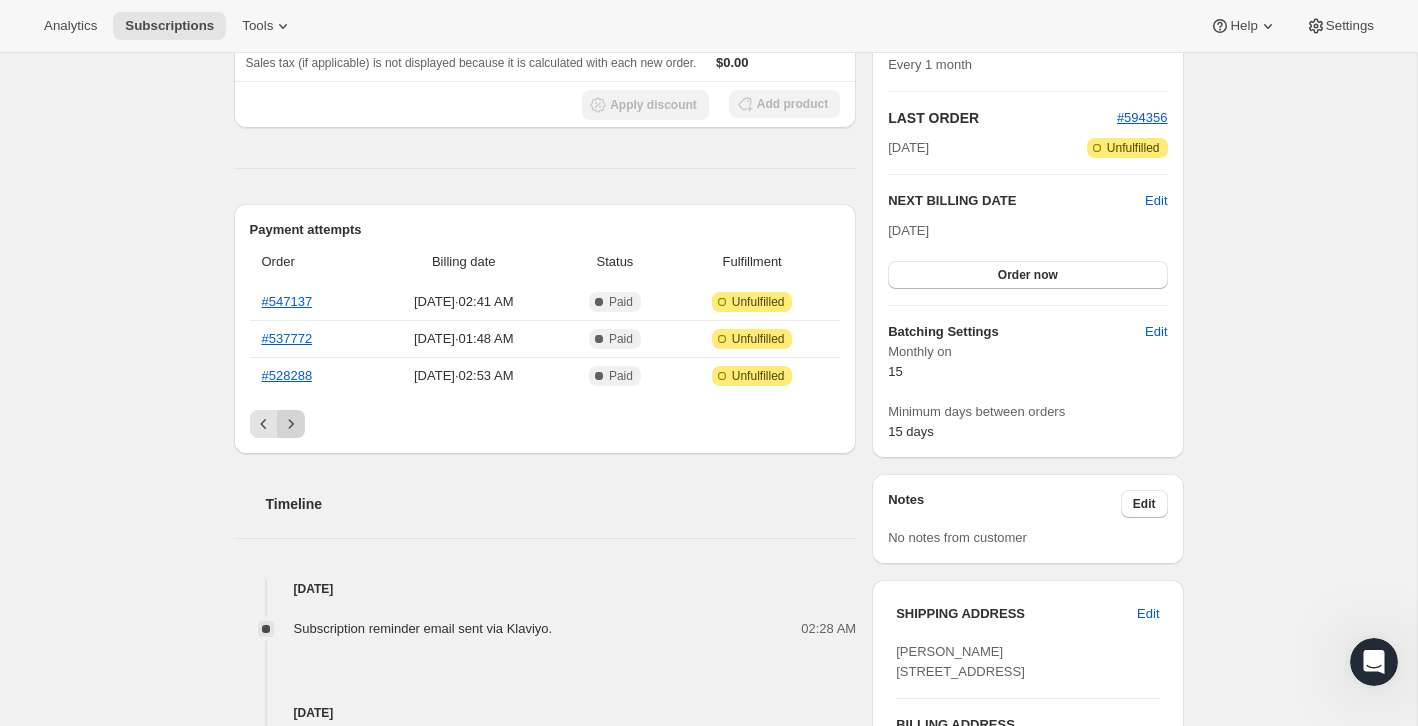 click 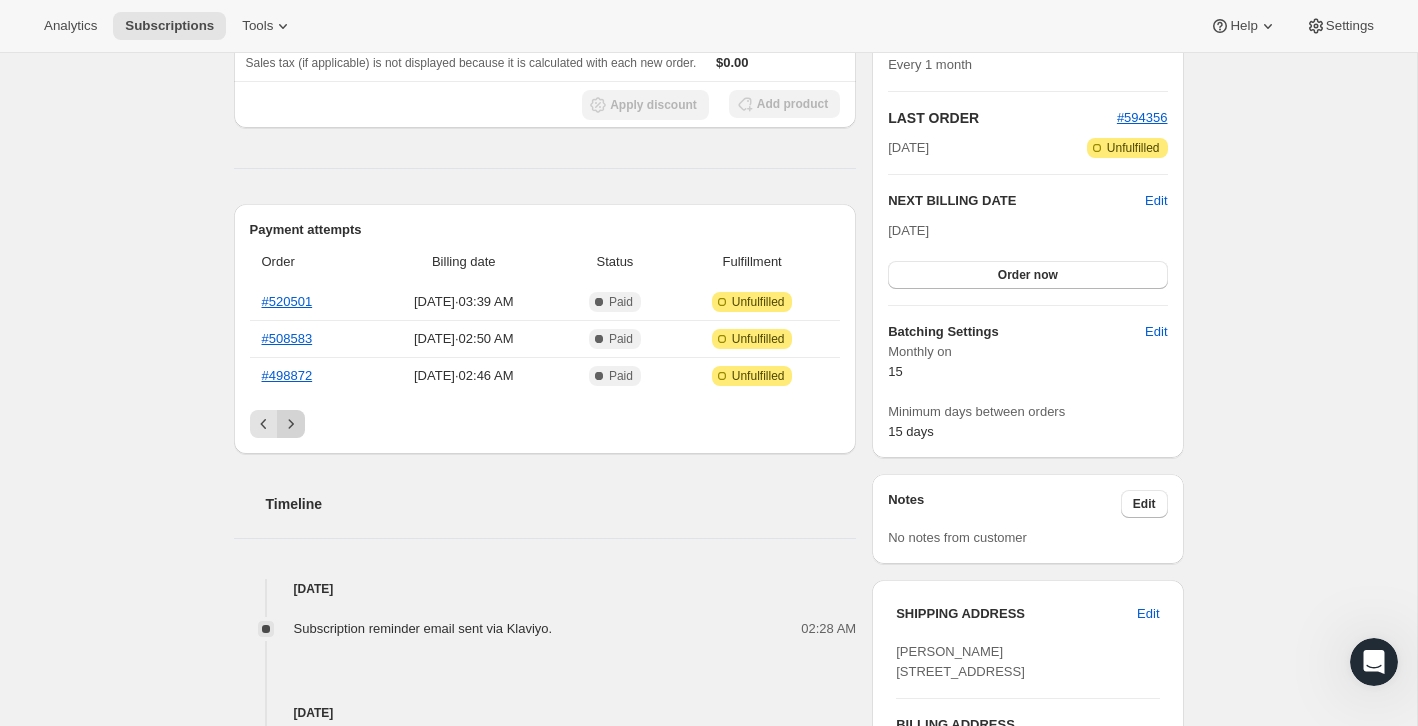 click 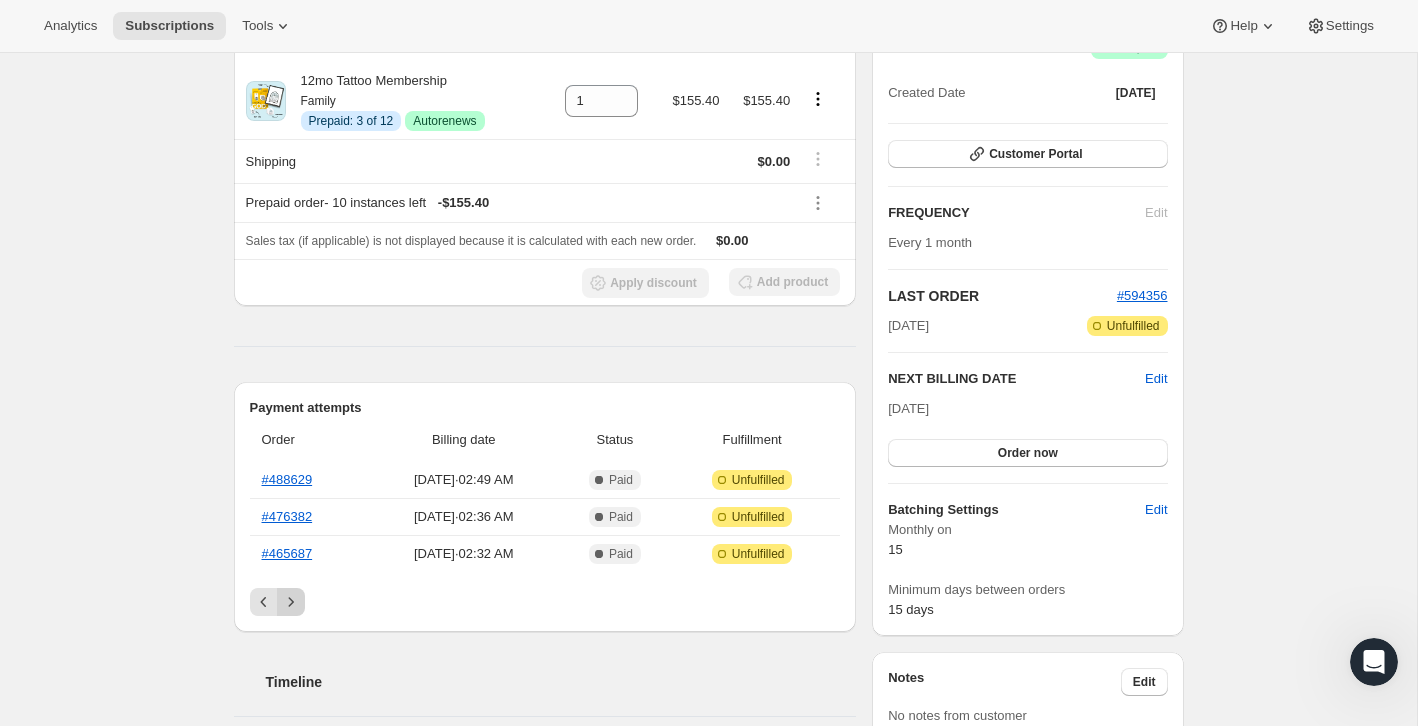 scroll, scrollTop: 281, scrollLeft: 0, axis: vertical 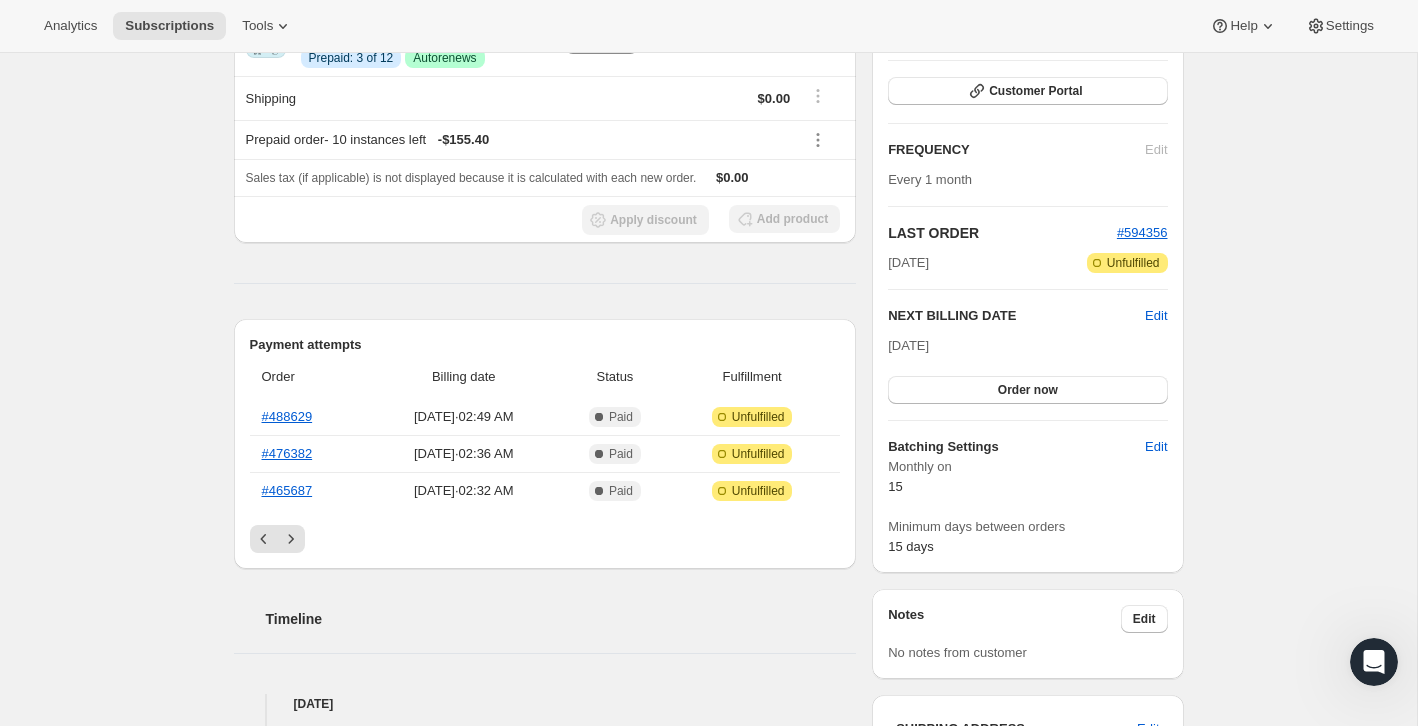 click on "Order Billing date Status Fulfillment #488629 [DATE]  ·  02:49 AM  Complete Paid Attention Incomplete Unfulfilled #476382 [DATE]  ·  02:36 AM  Complete Paid Attention Incomplete Unfulfilled #465687 [DATE]  ·  02:32 AM  Complete Paid Attention Incomplete Unfulfilled" at bounding box center (545, 440) 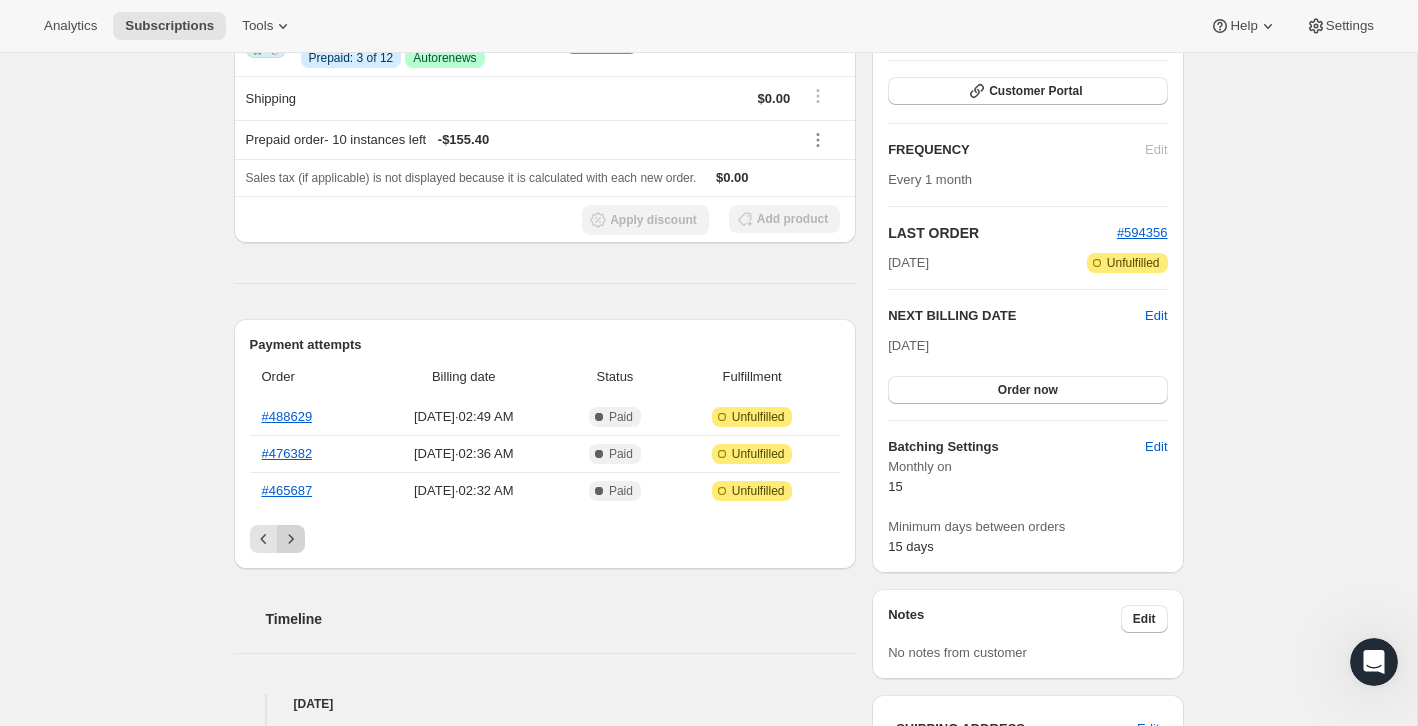 click 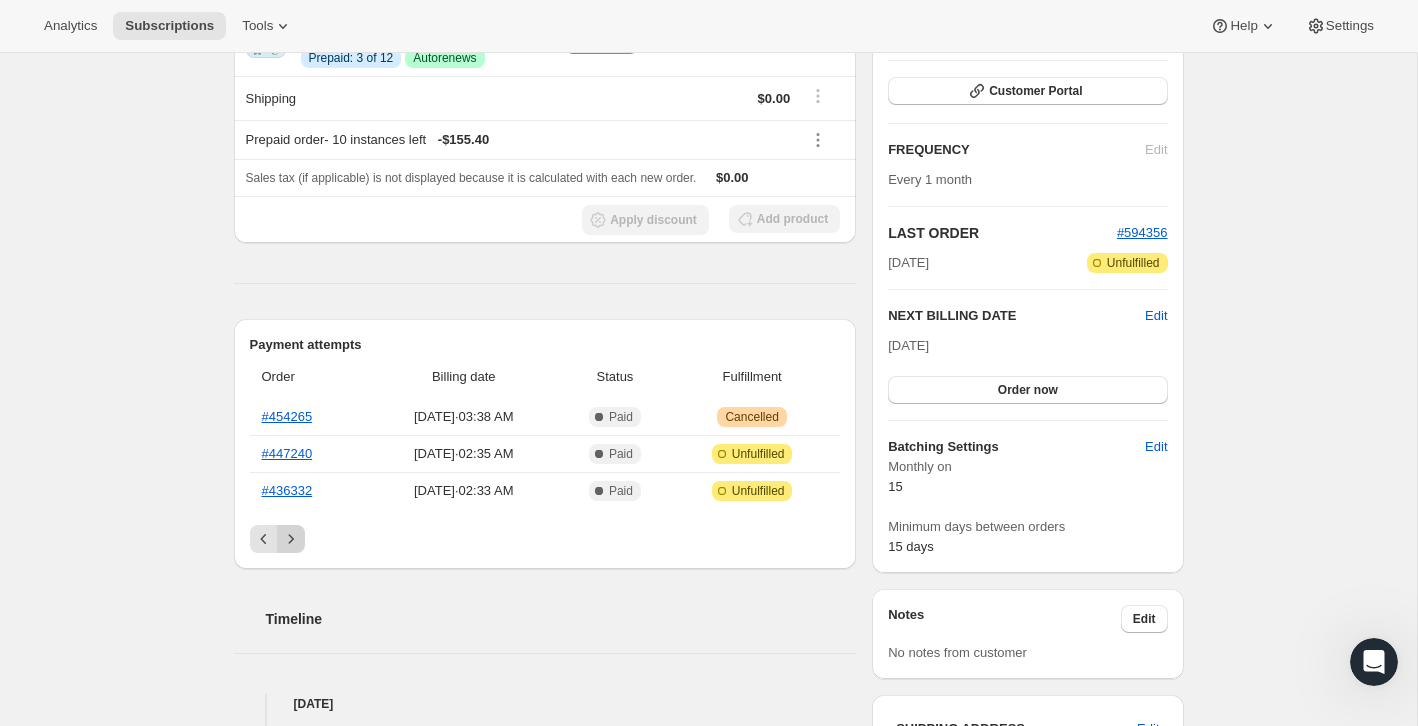 click 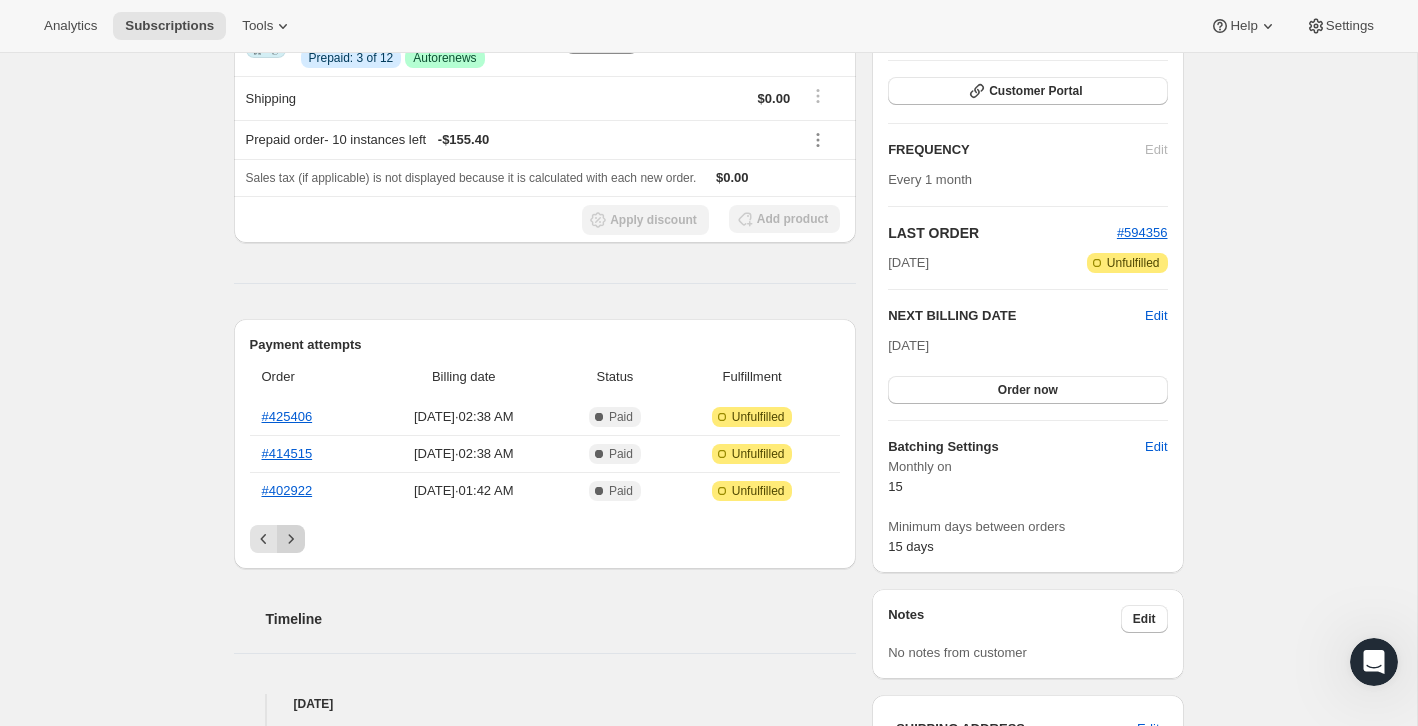 click 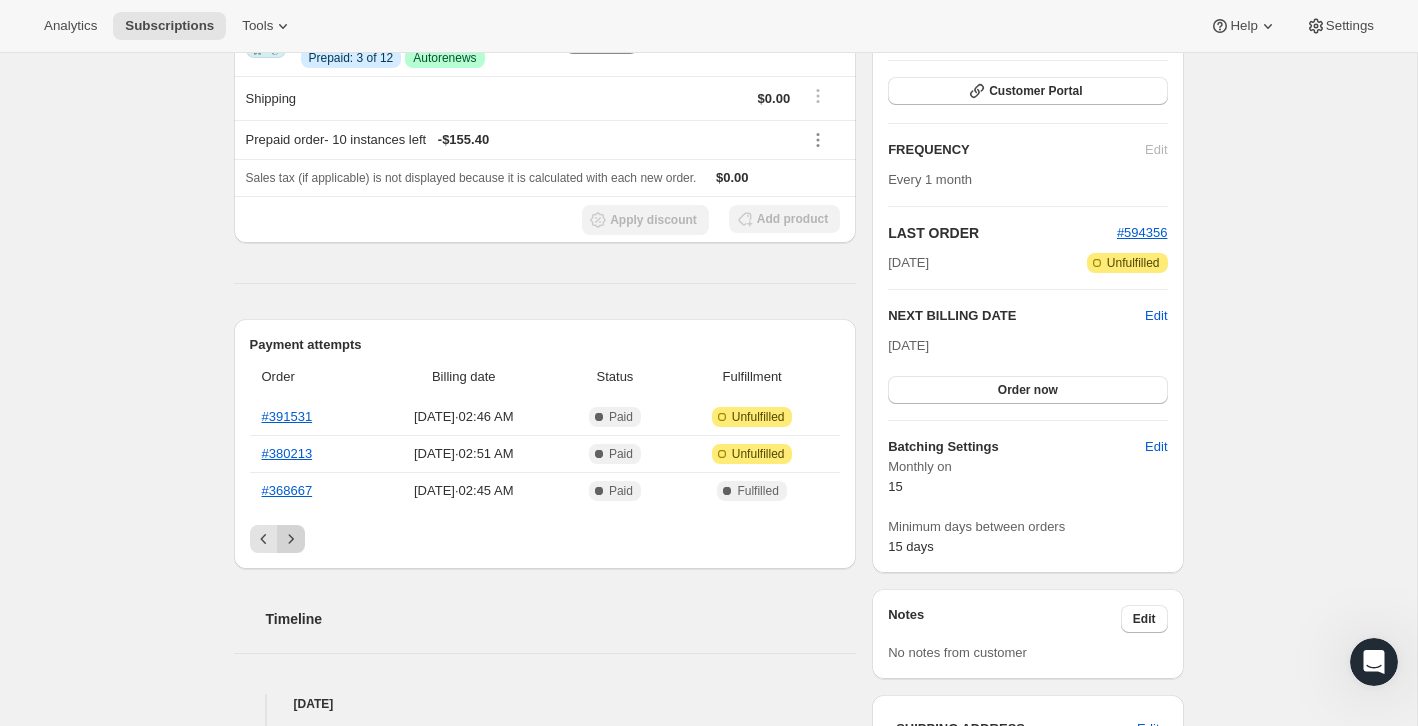 click 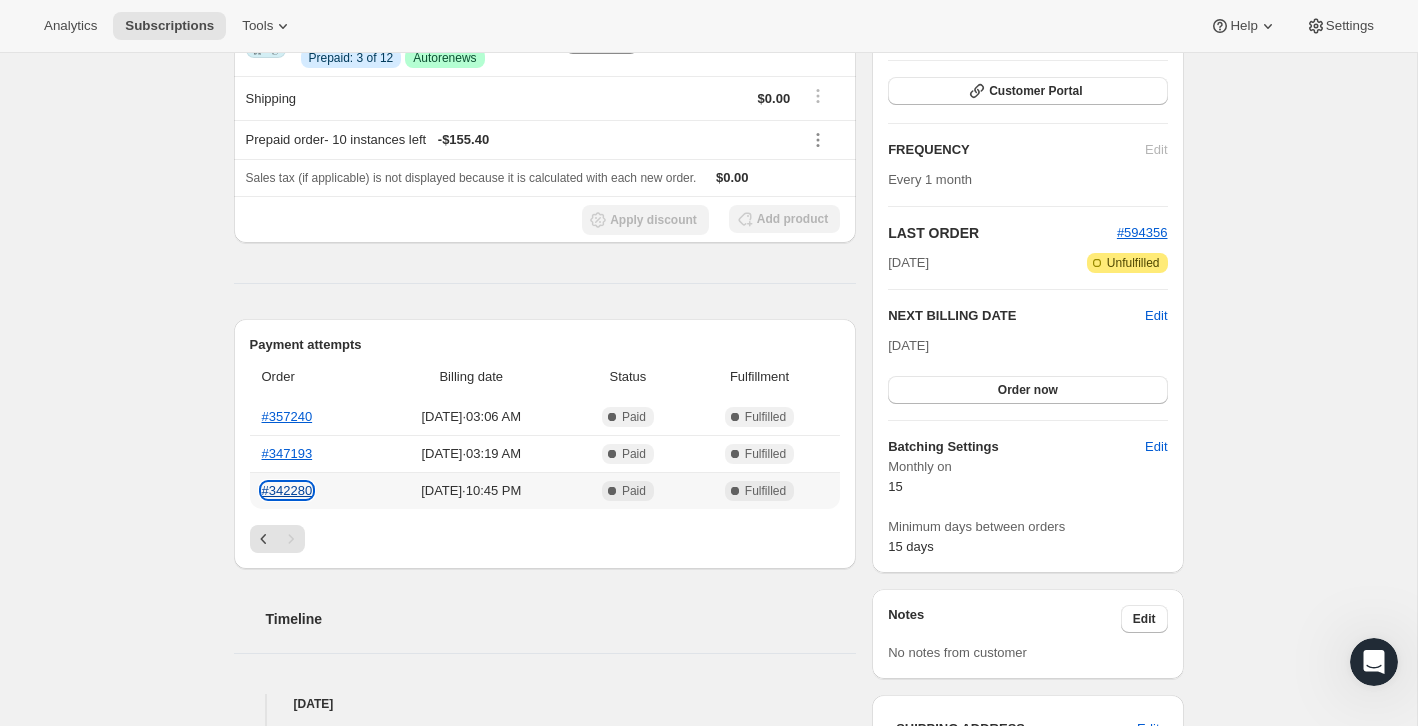click on "#342280" at bounding box center (287, 490) 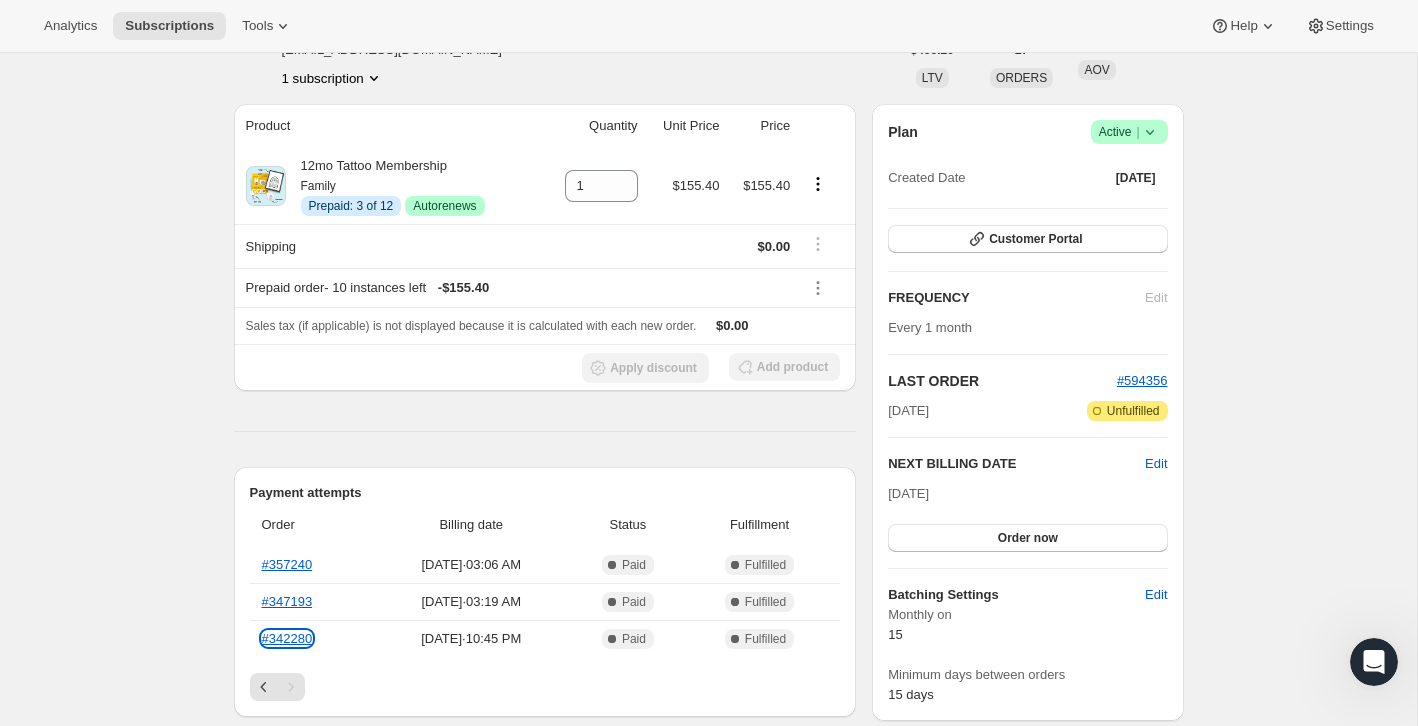 scroll, scrollTop: 0, scrollLeft: 0, axis: both 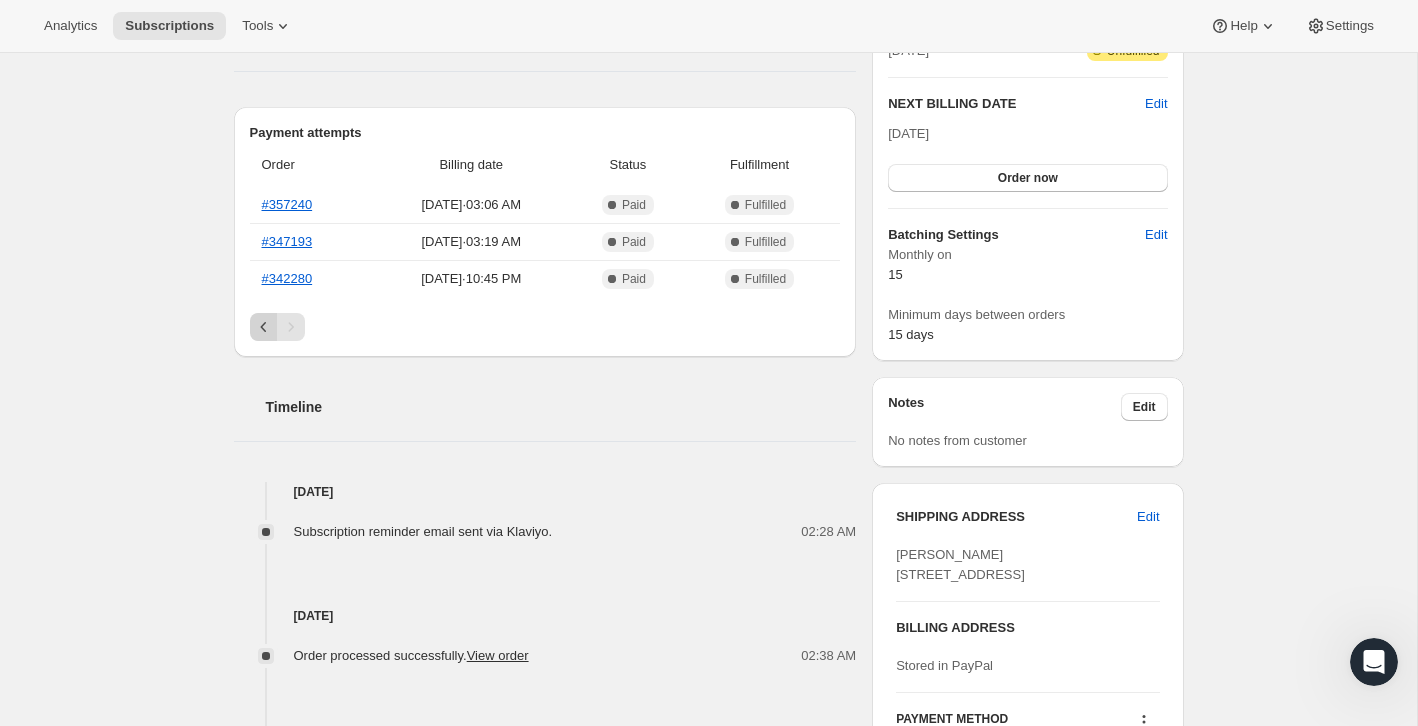 click 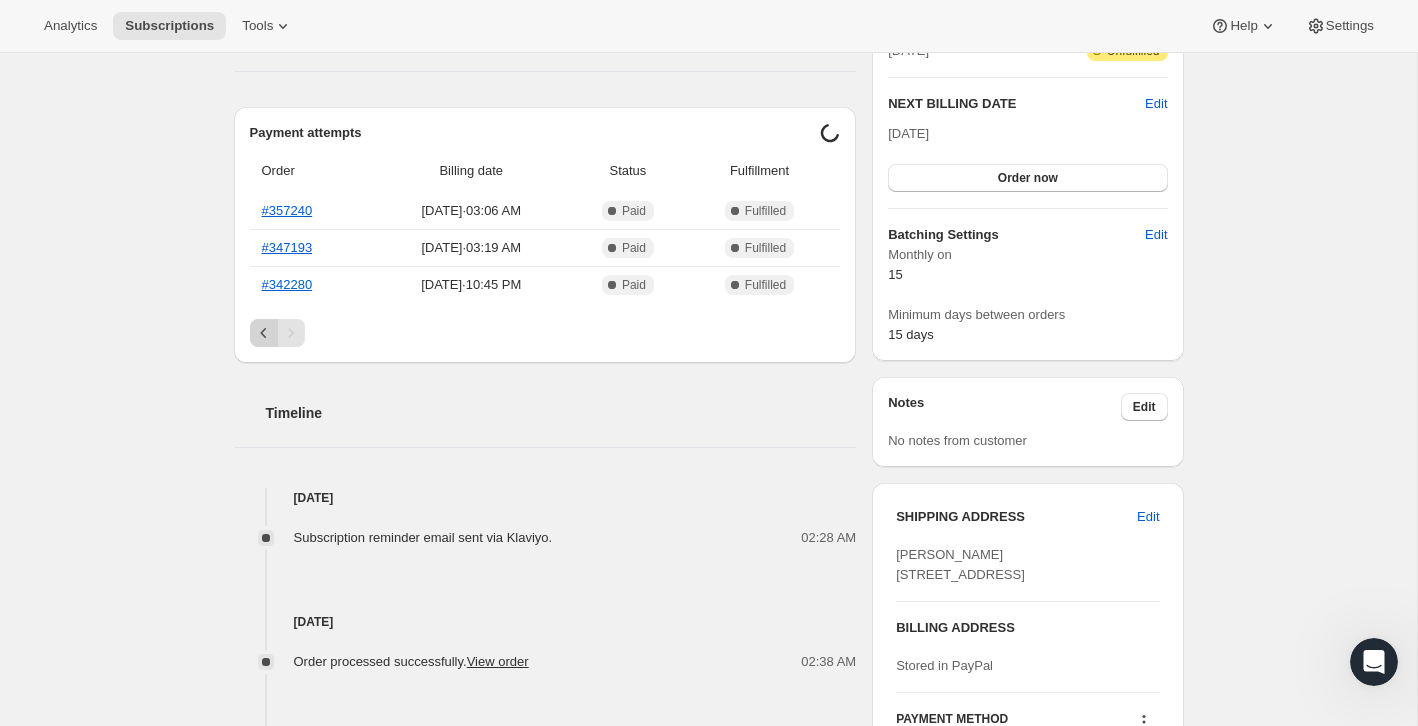 click 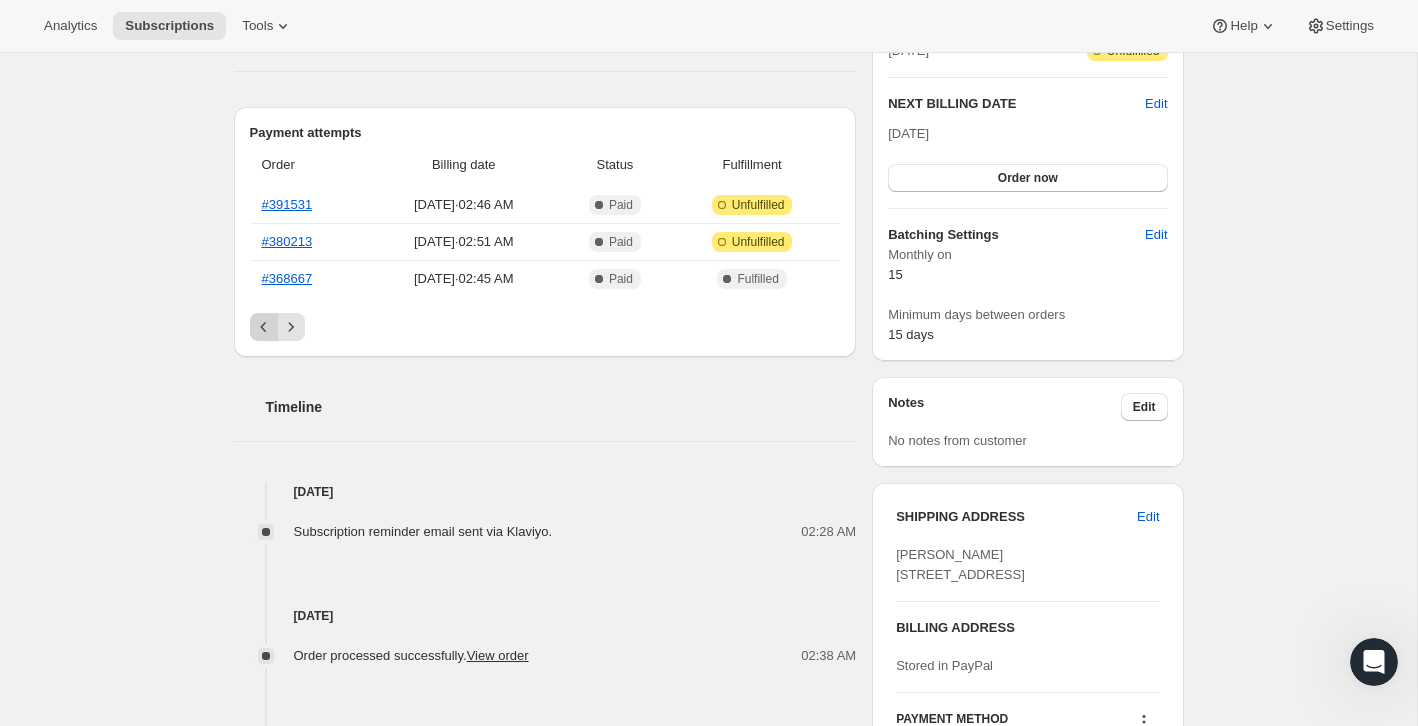 click 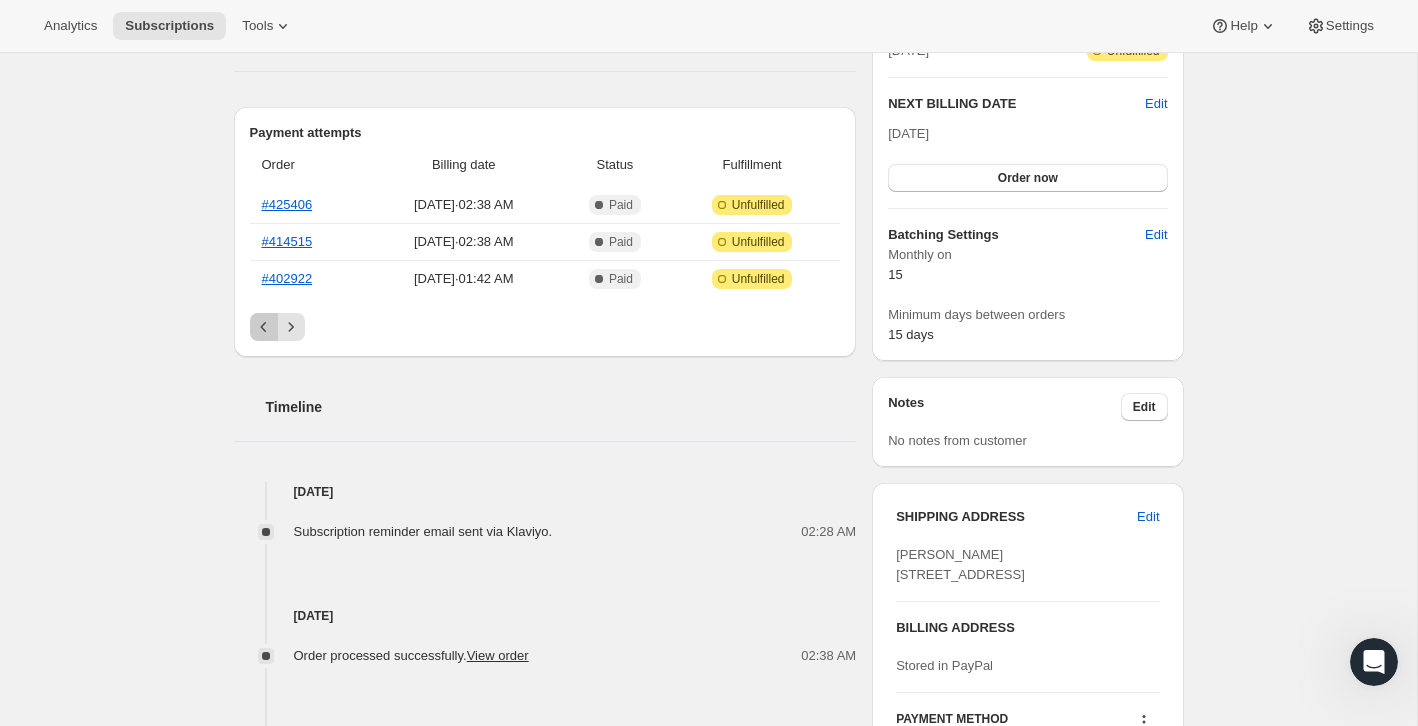 click 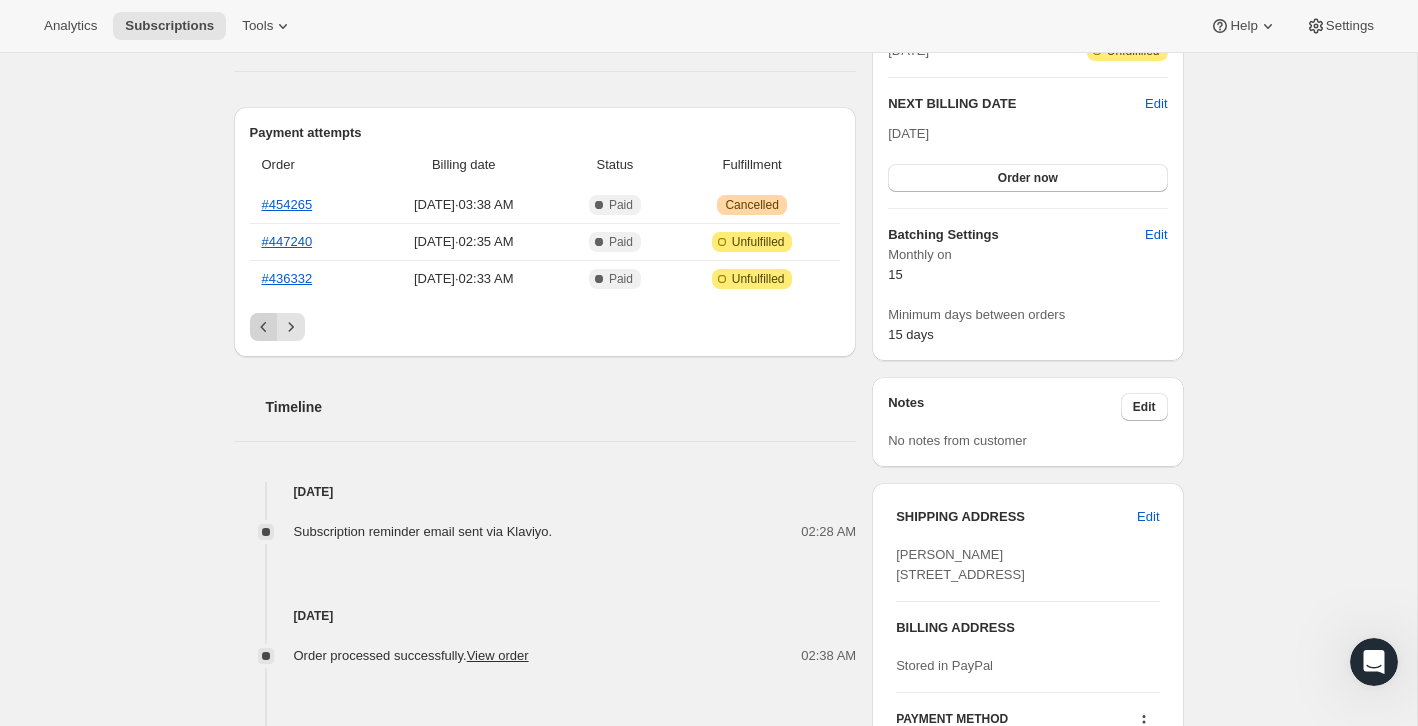click 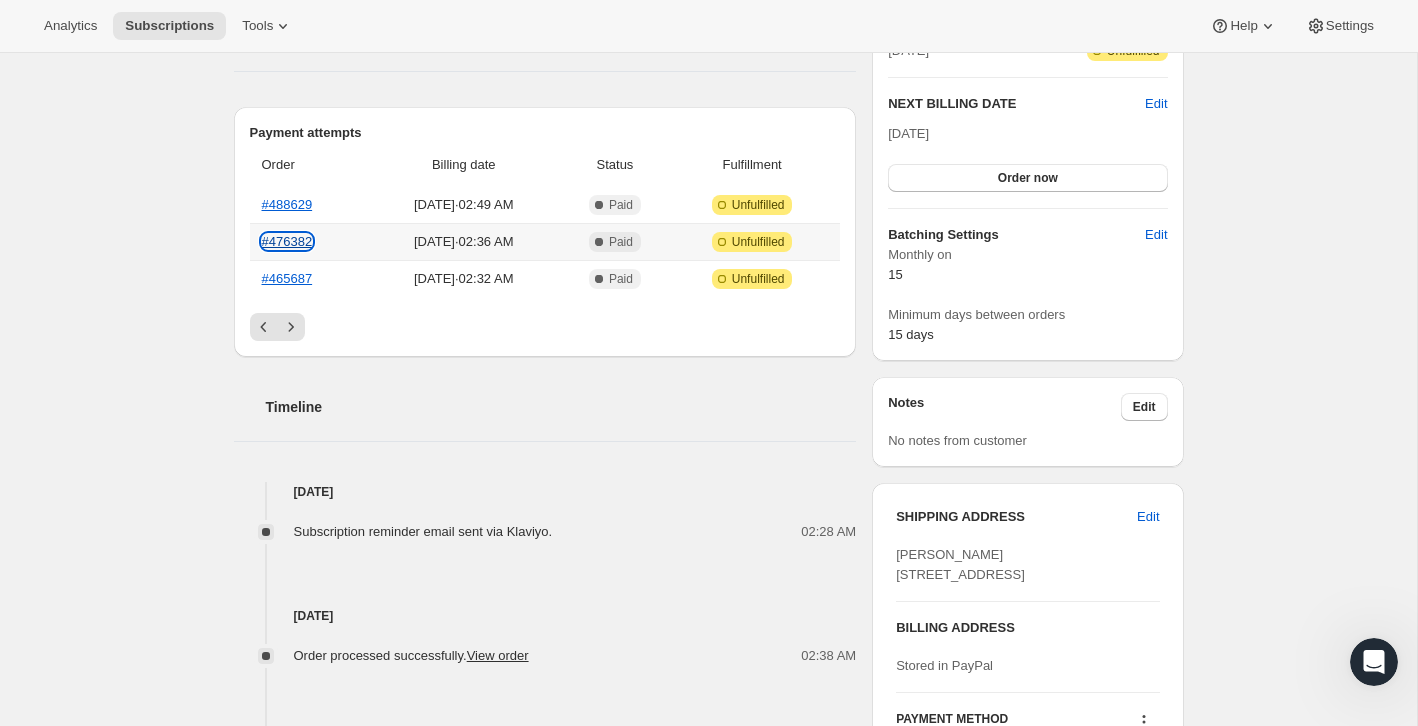 click on "#476382" at bounding box center (287, 241) 